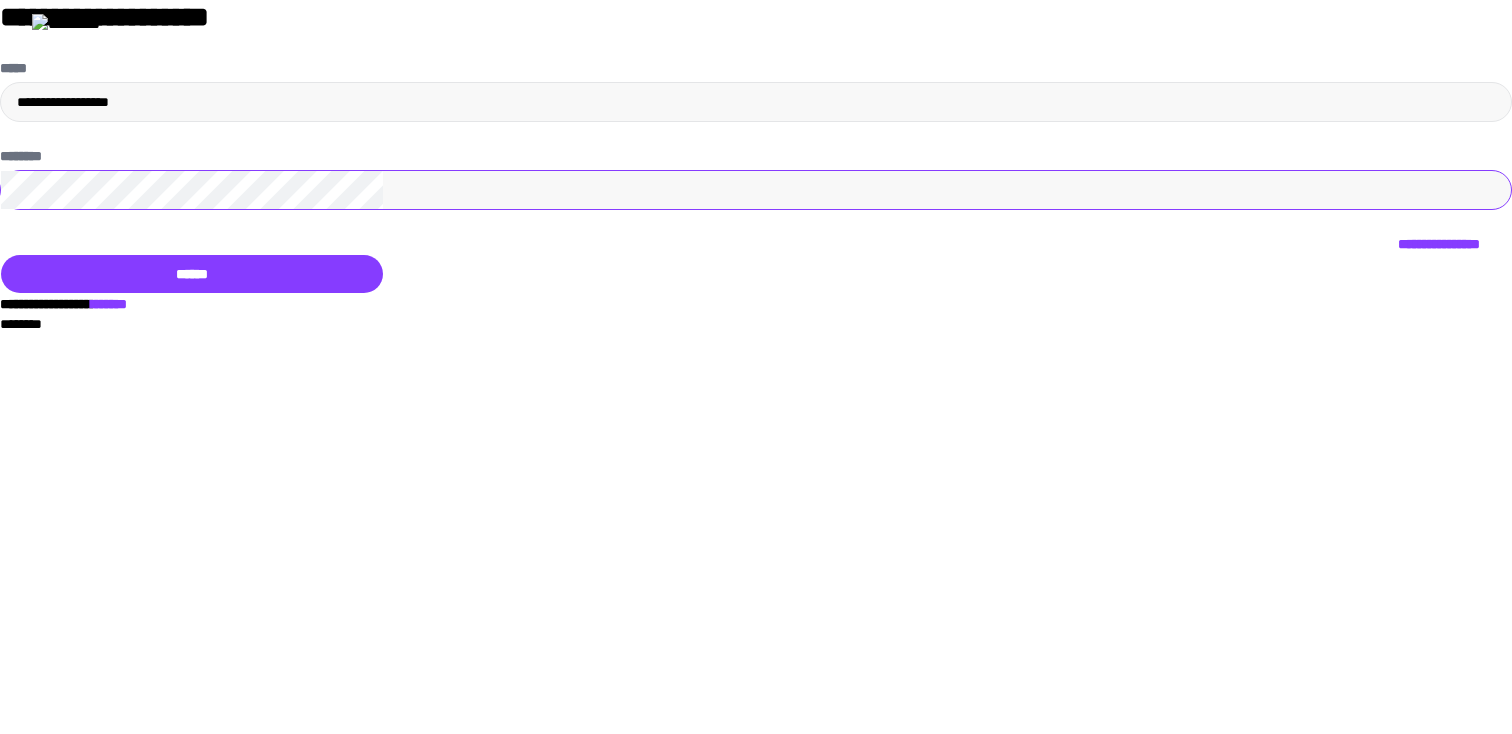 scroll, scrollTop: 0, scrollLeft: 0, axis: both 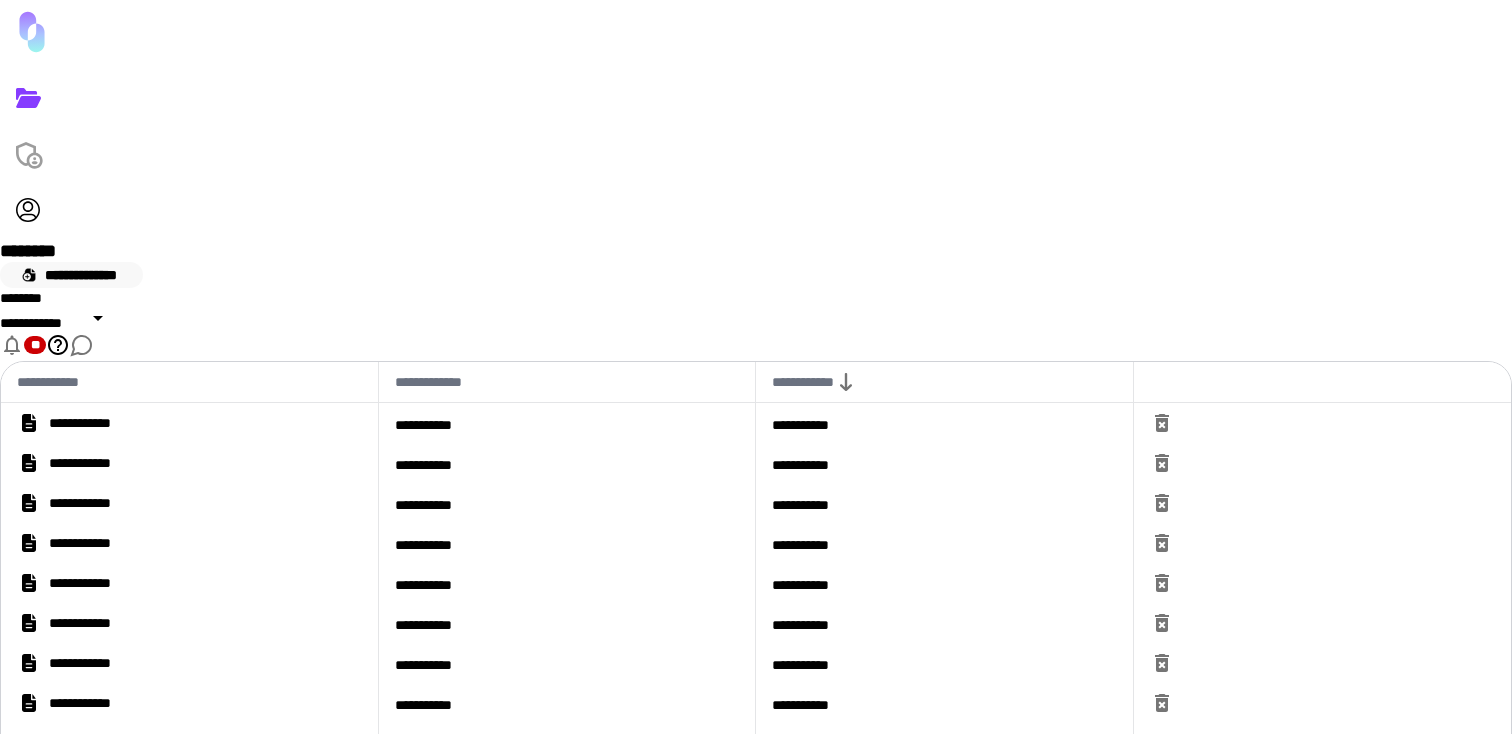 click on "**********" at bounding box center (71, 275) 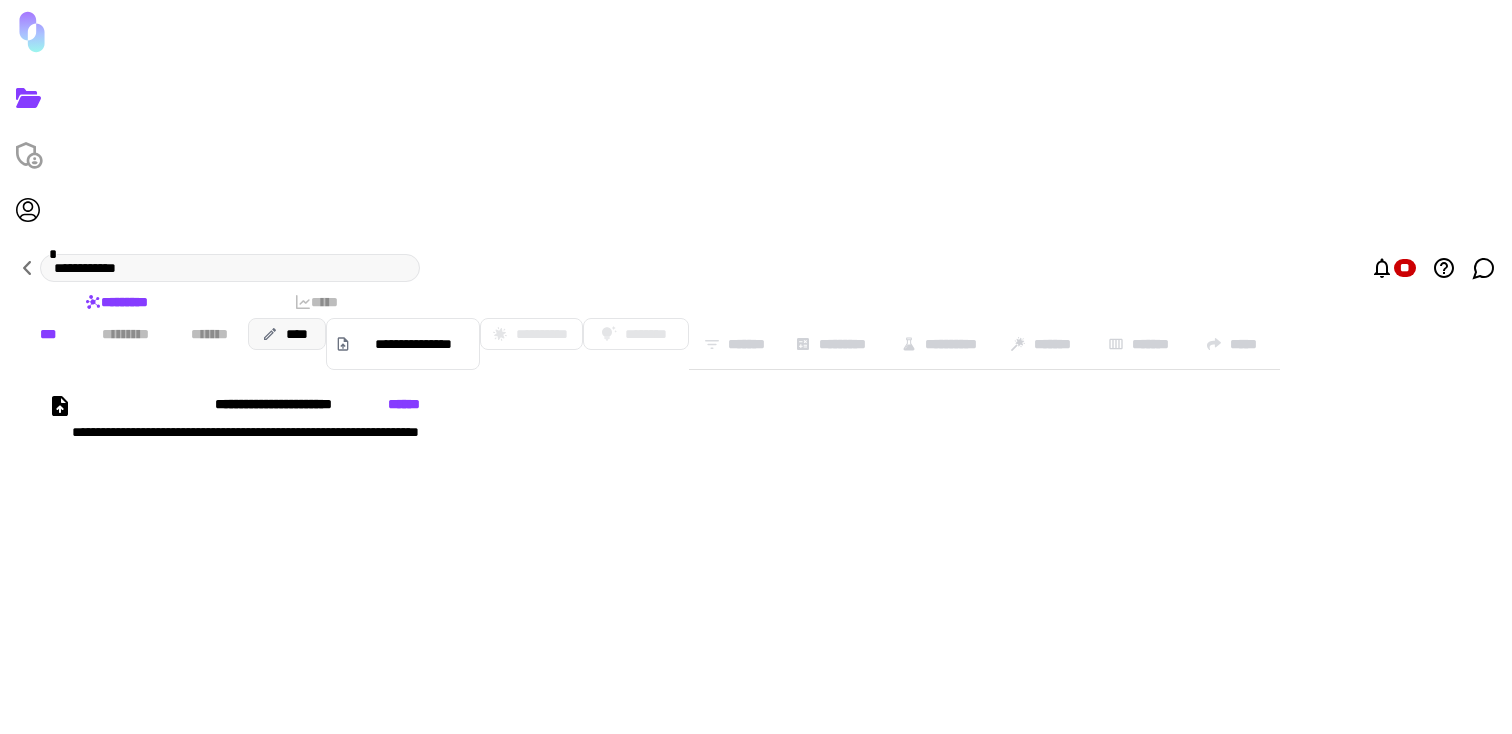 click on "****" at bounding box center [287, 334] 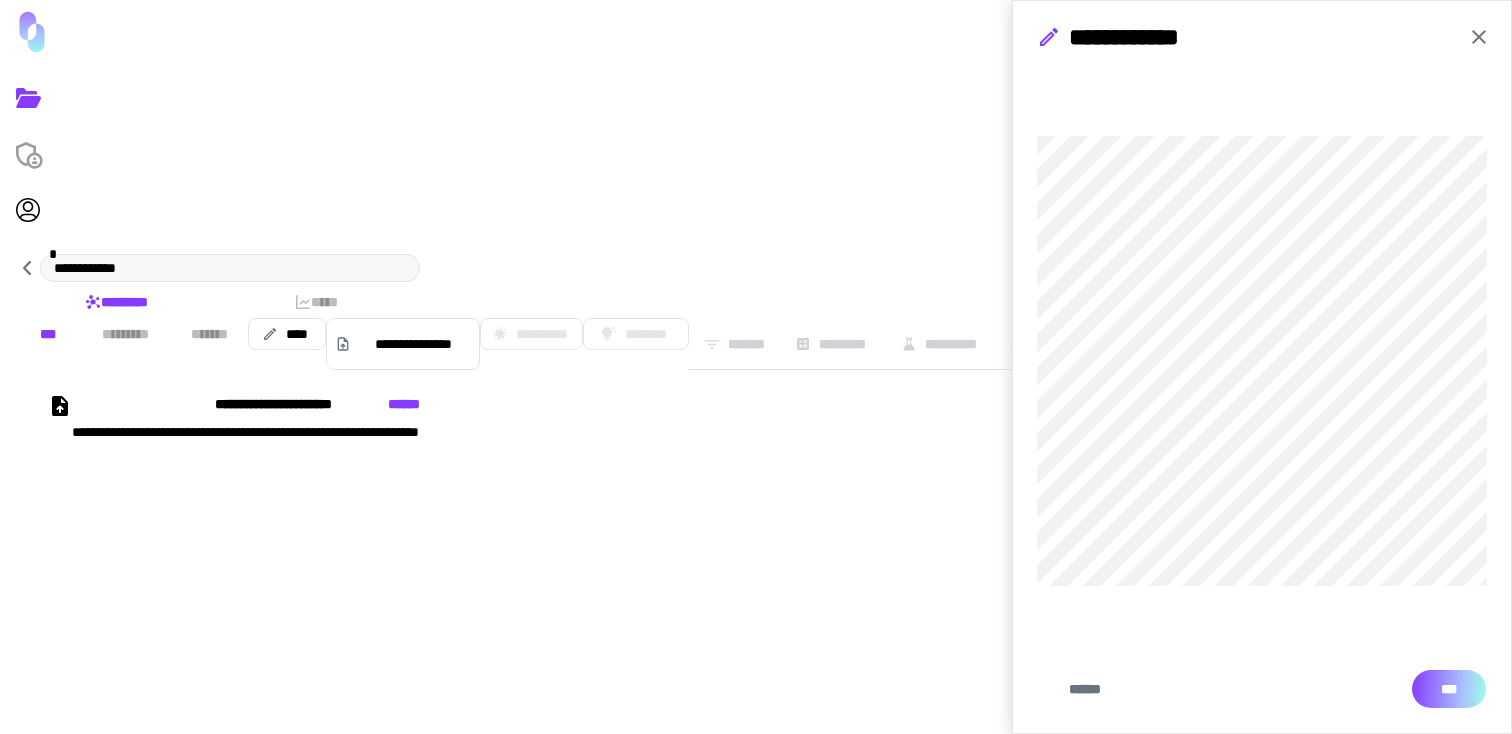 click on "***" at bounding box center (1449, 689) 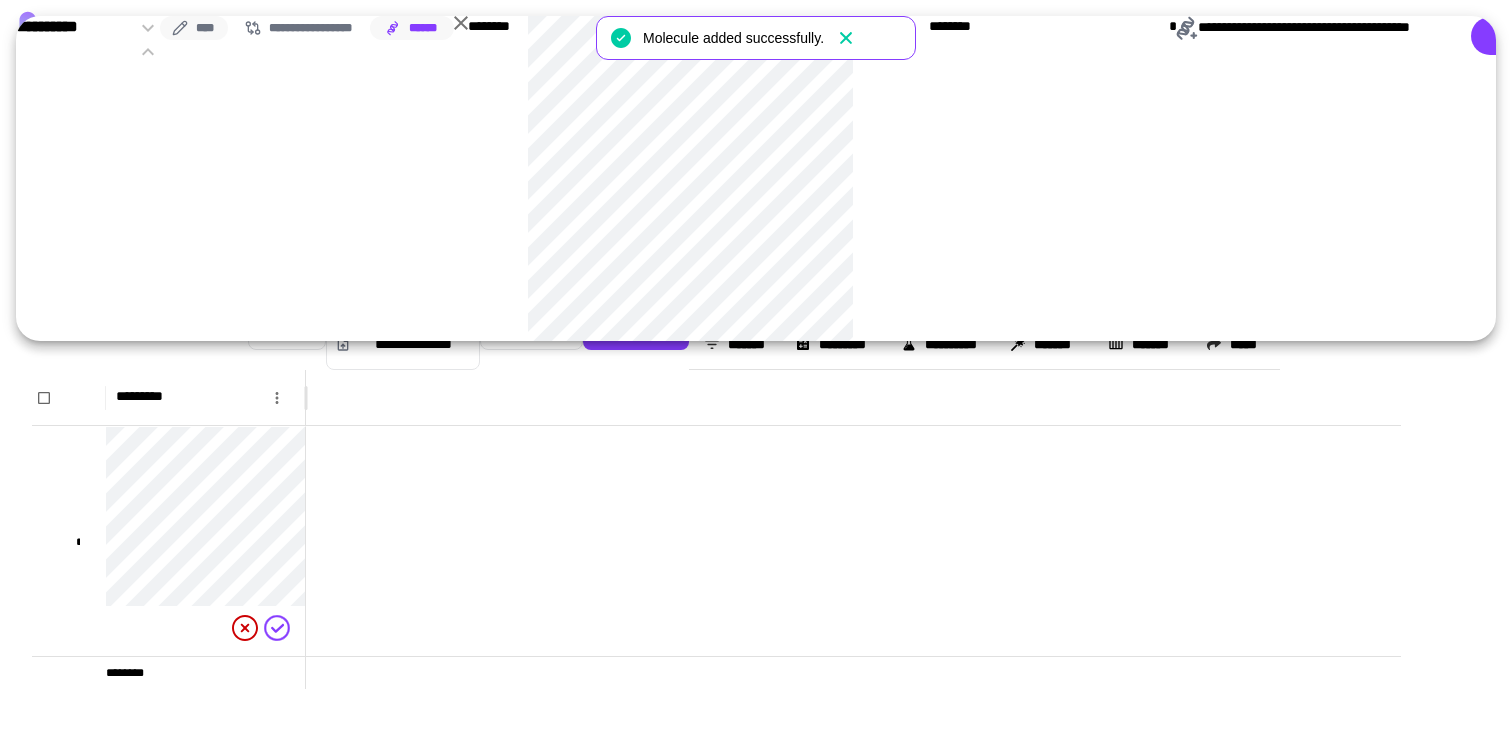 click on "****" at bounding box center [194, 28] 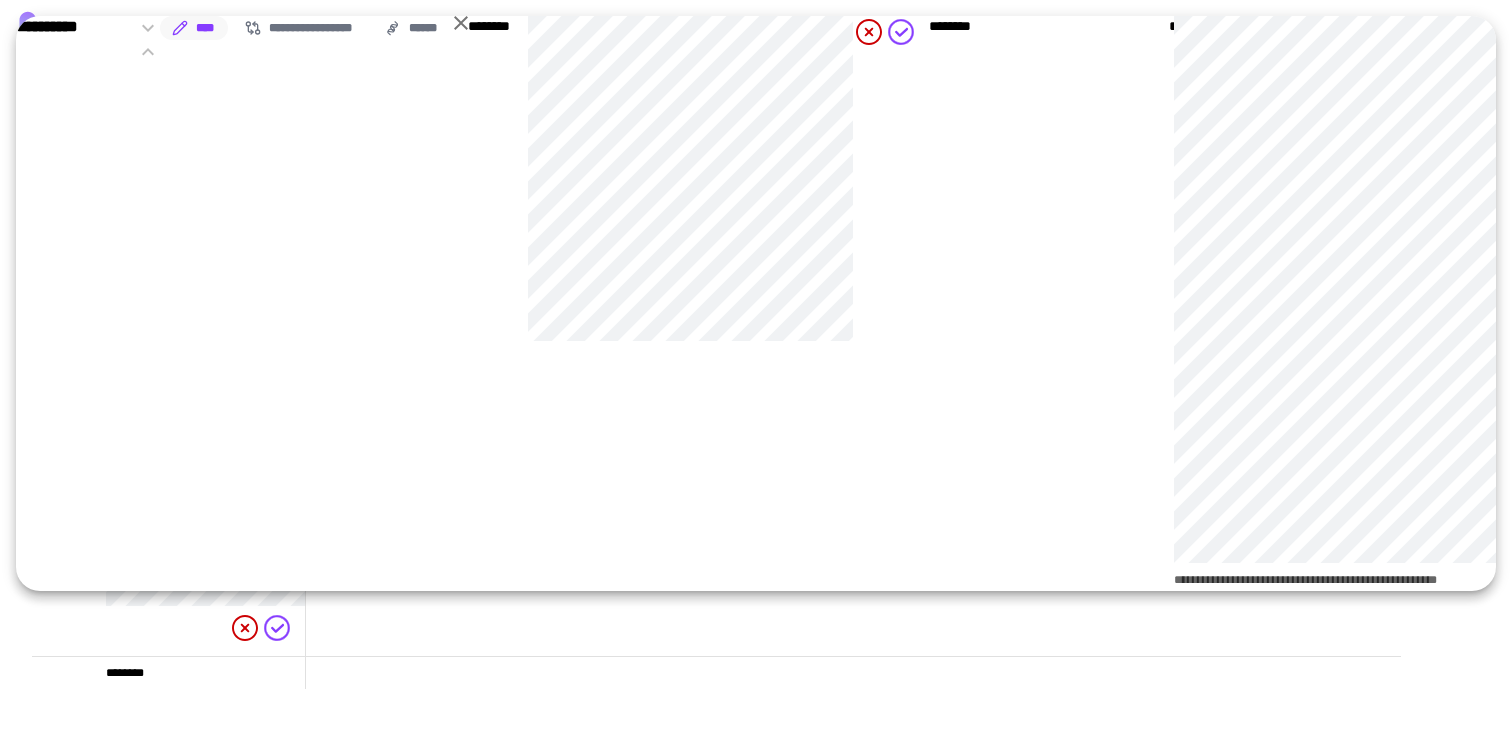 click on "****" at bounding box center [2157, 36] 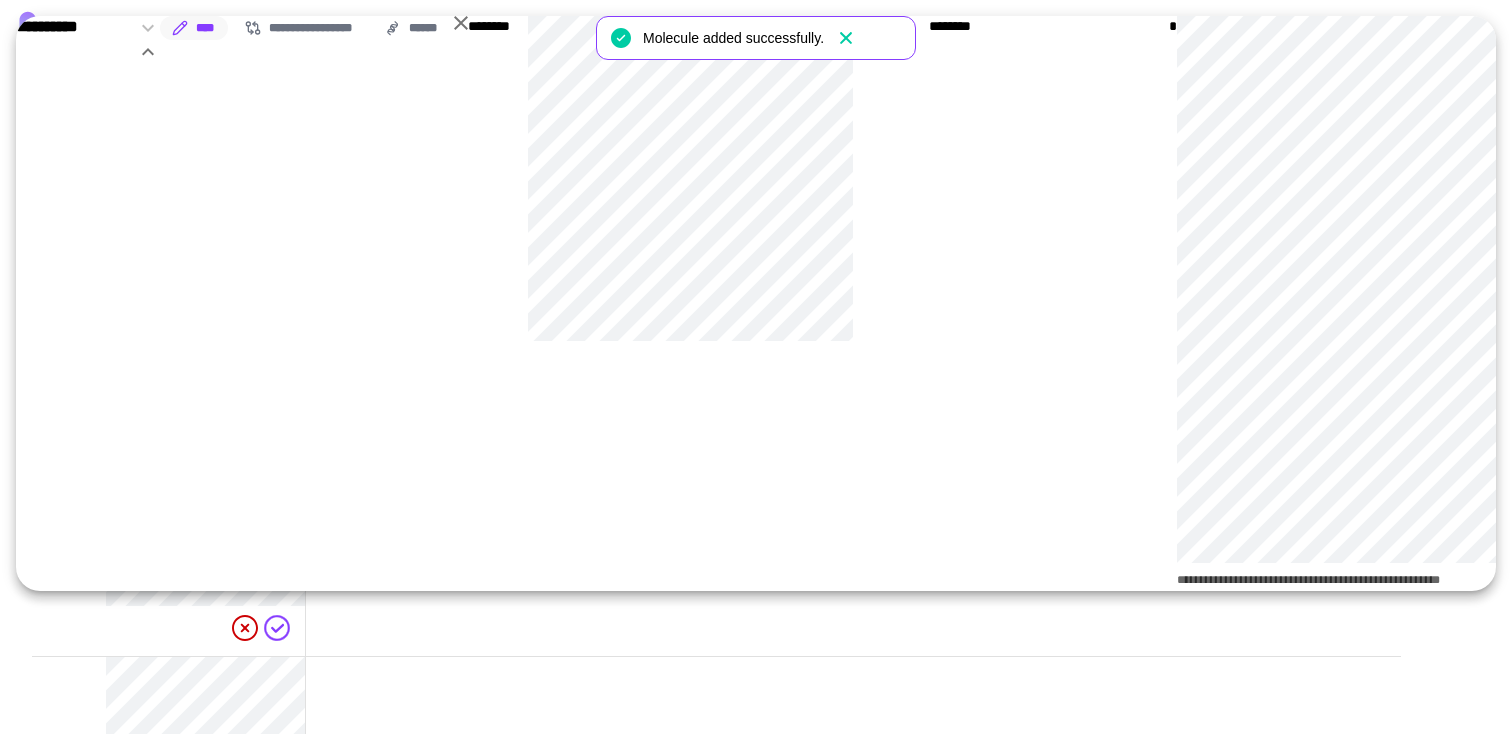 click 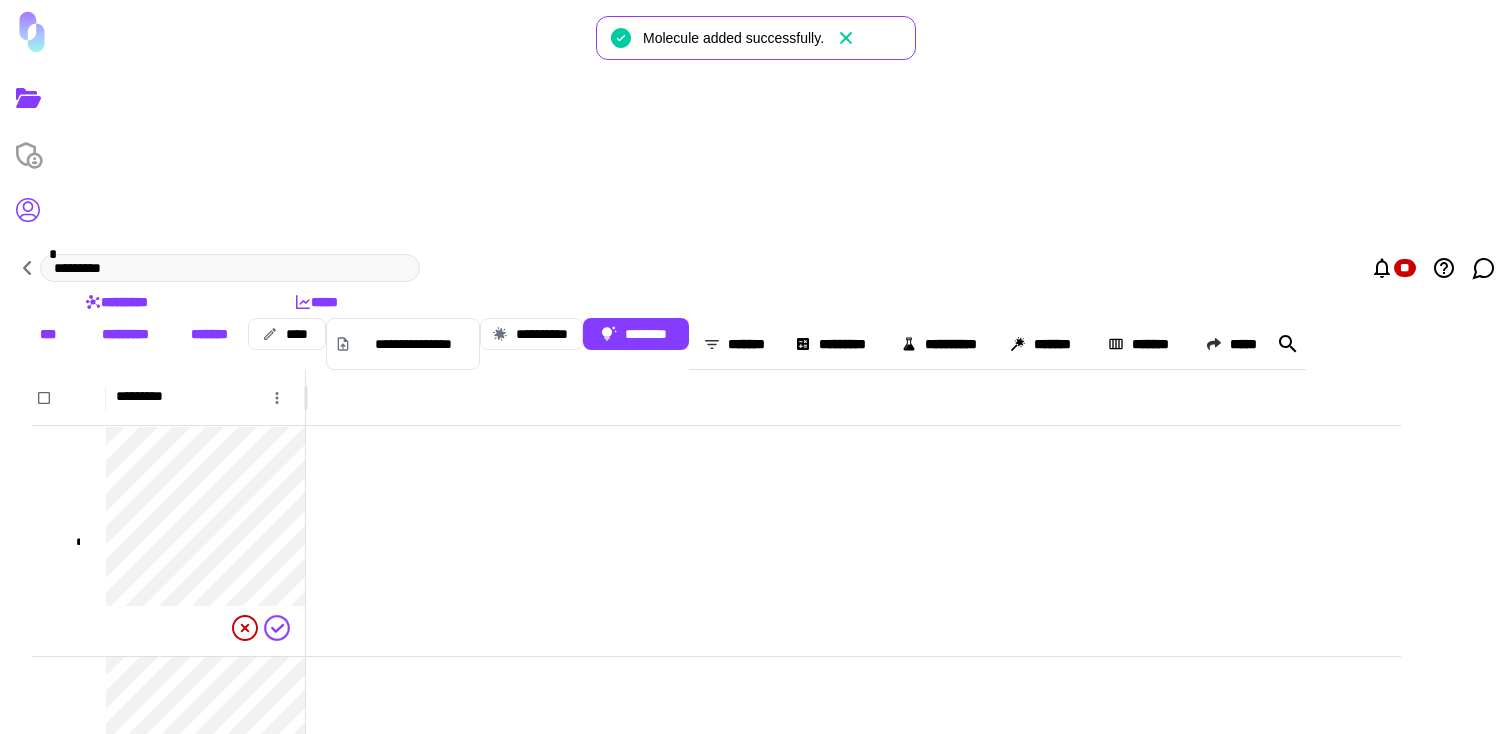click 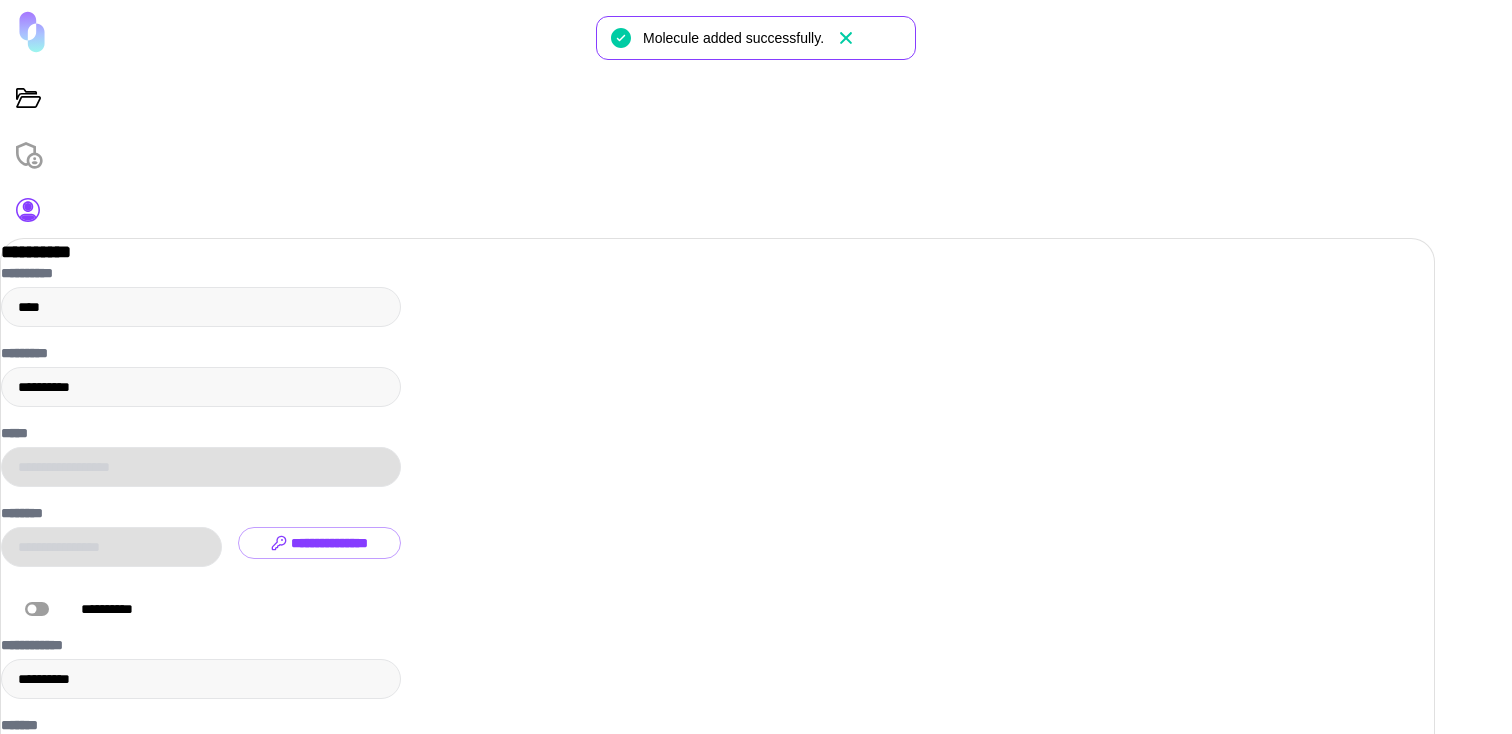 scroll, scrollTop: 114, scrollLeft: 0, axis: vertical 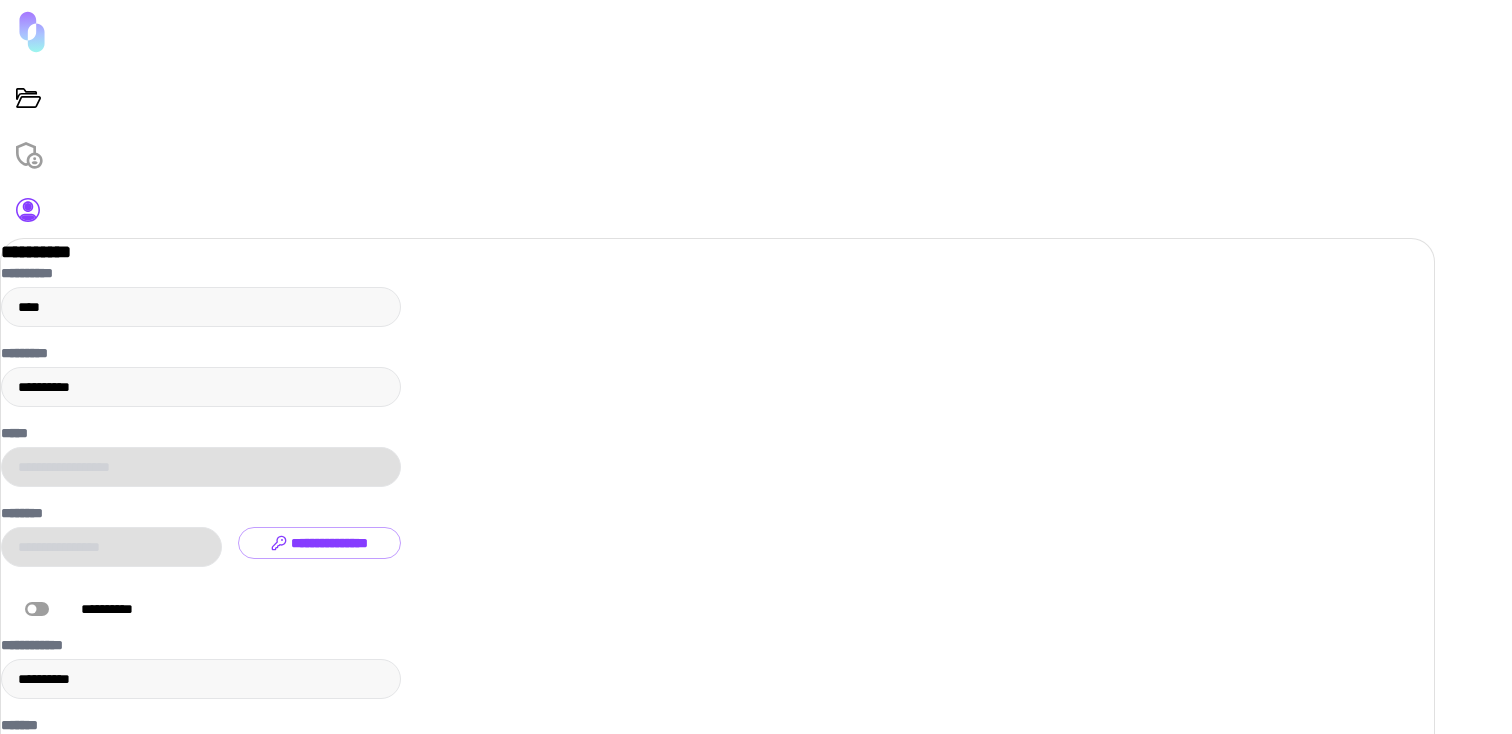 click on "*******" at bounding box center (201, 883) 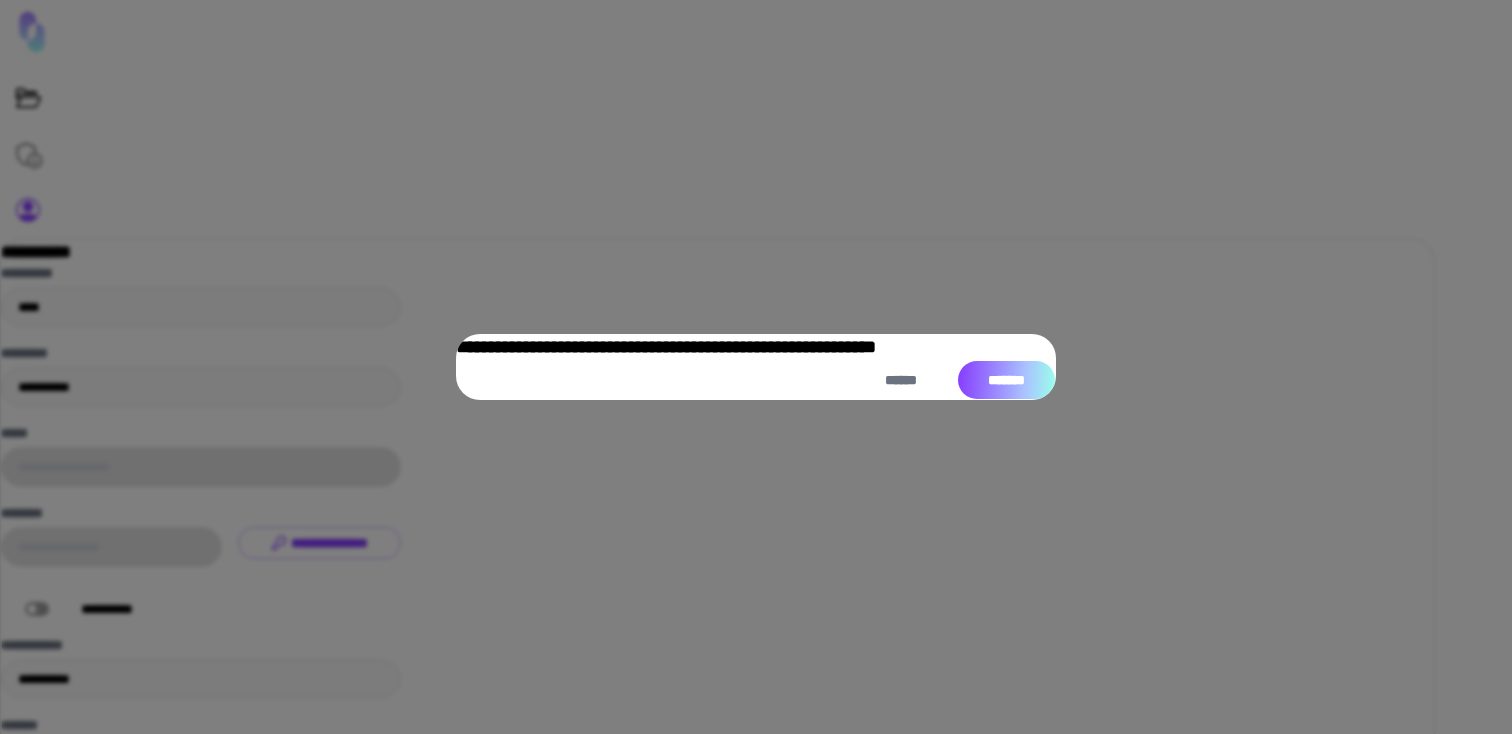 click on "*******" at bounding box center [1006, 380] 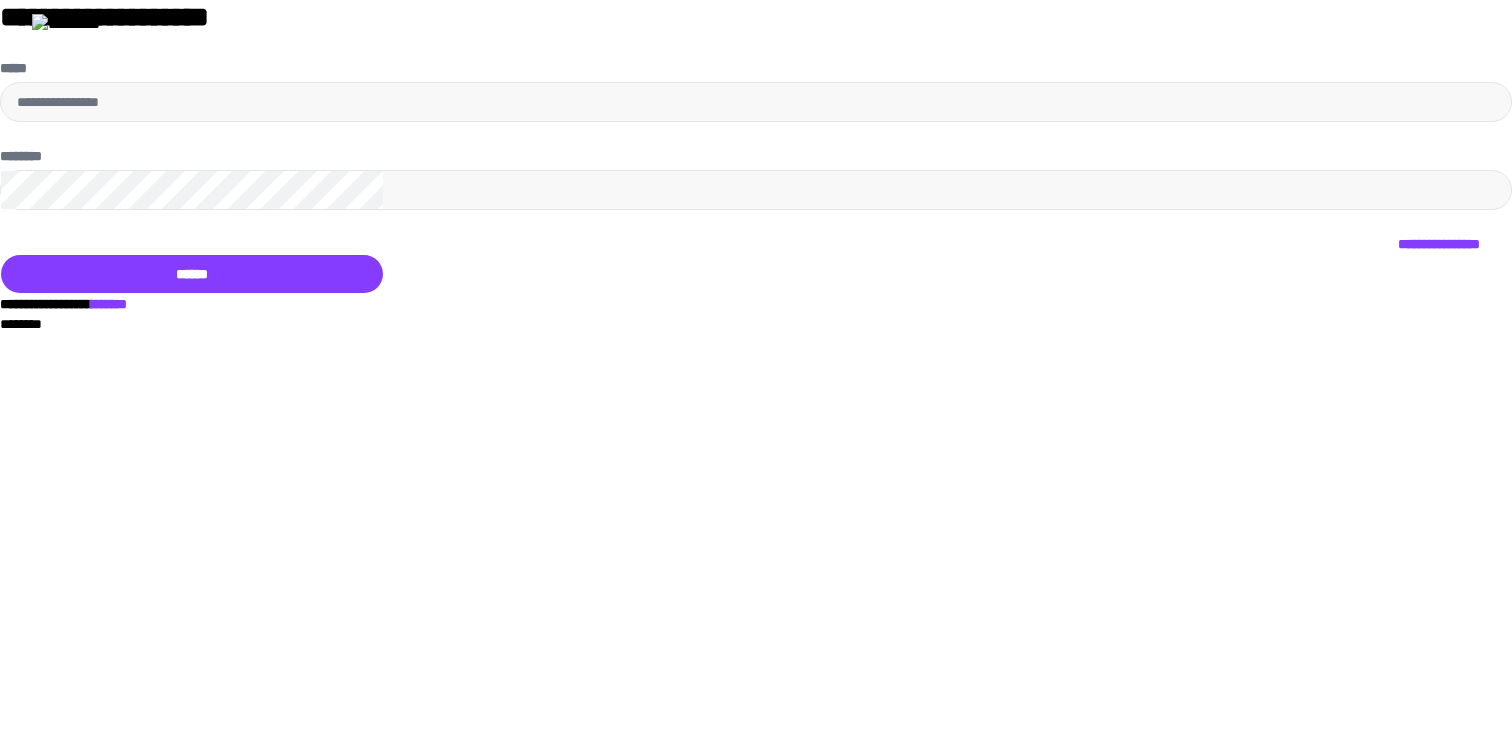 click on "*******" at bounding box center [109, 304] 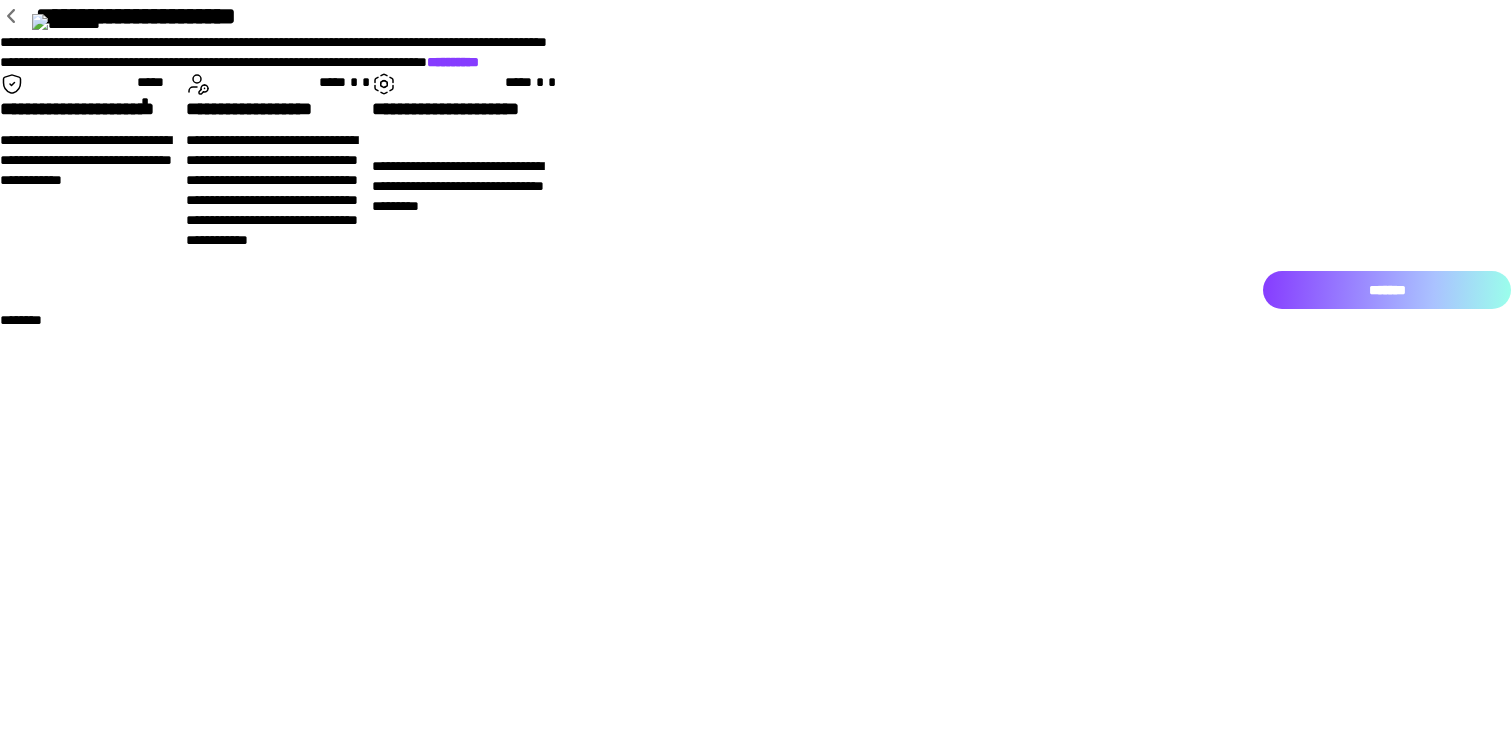 click on "*******" at bounding box center [1387, 290] 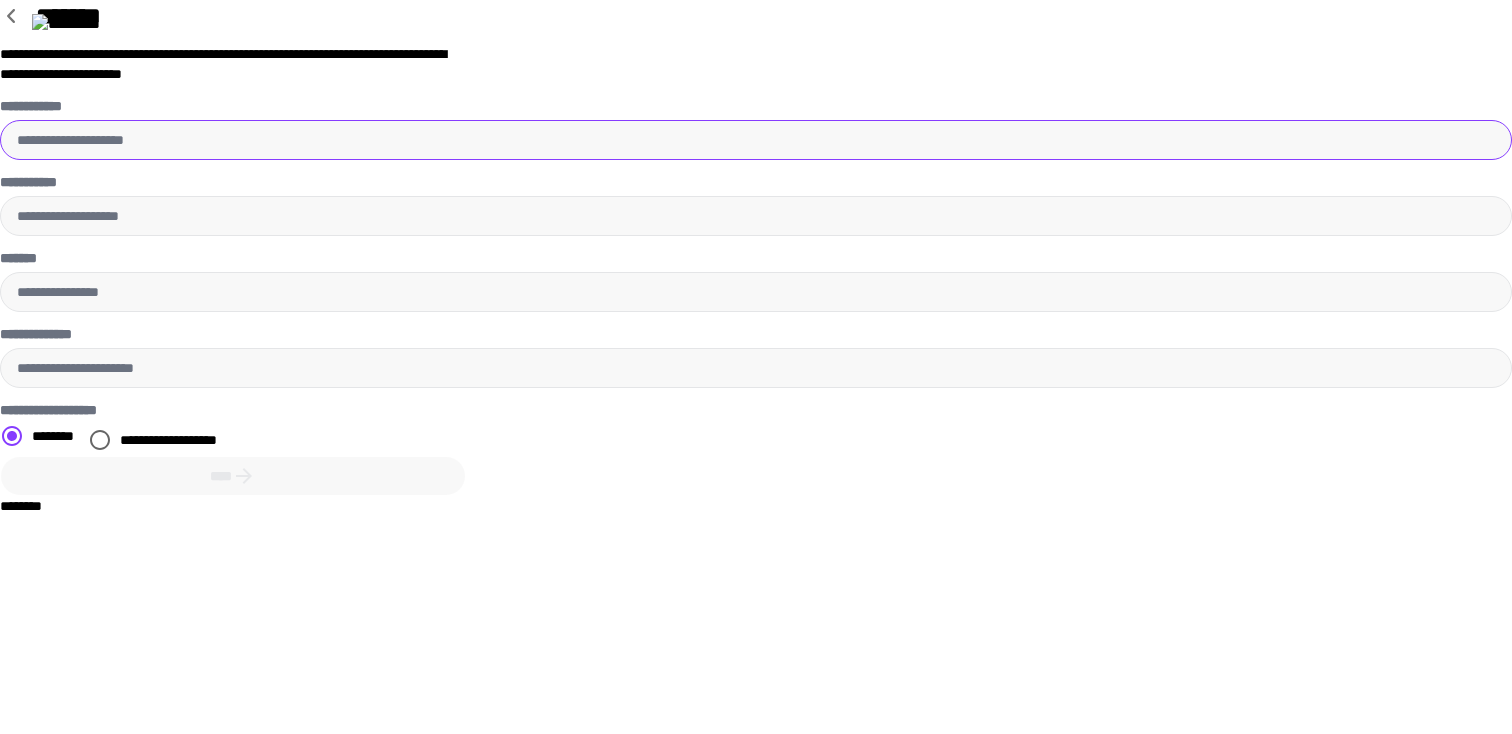 click on "**********" at bounding box center [756, 140] 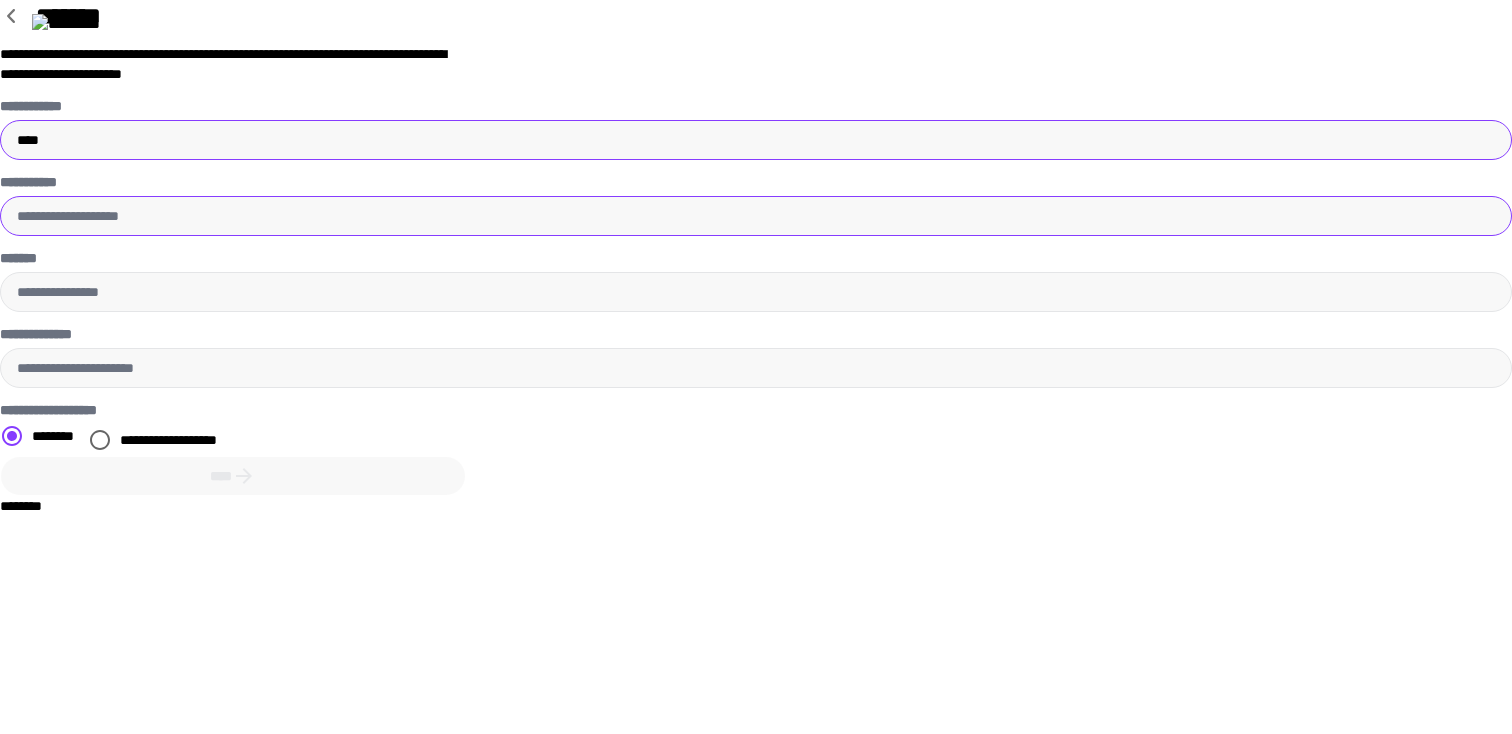 click on "**********" at bounding box center [756, 216] 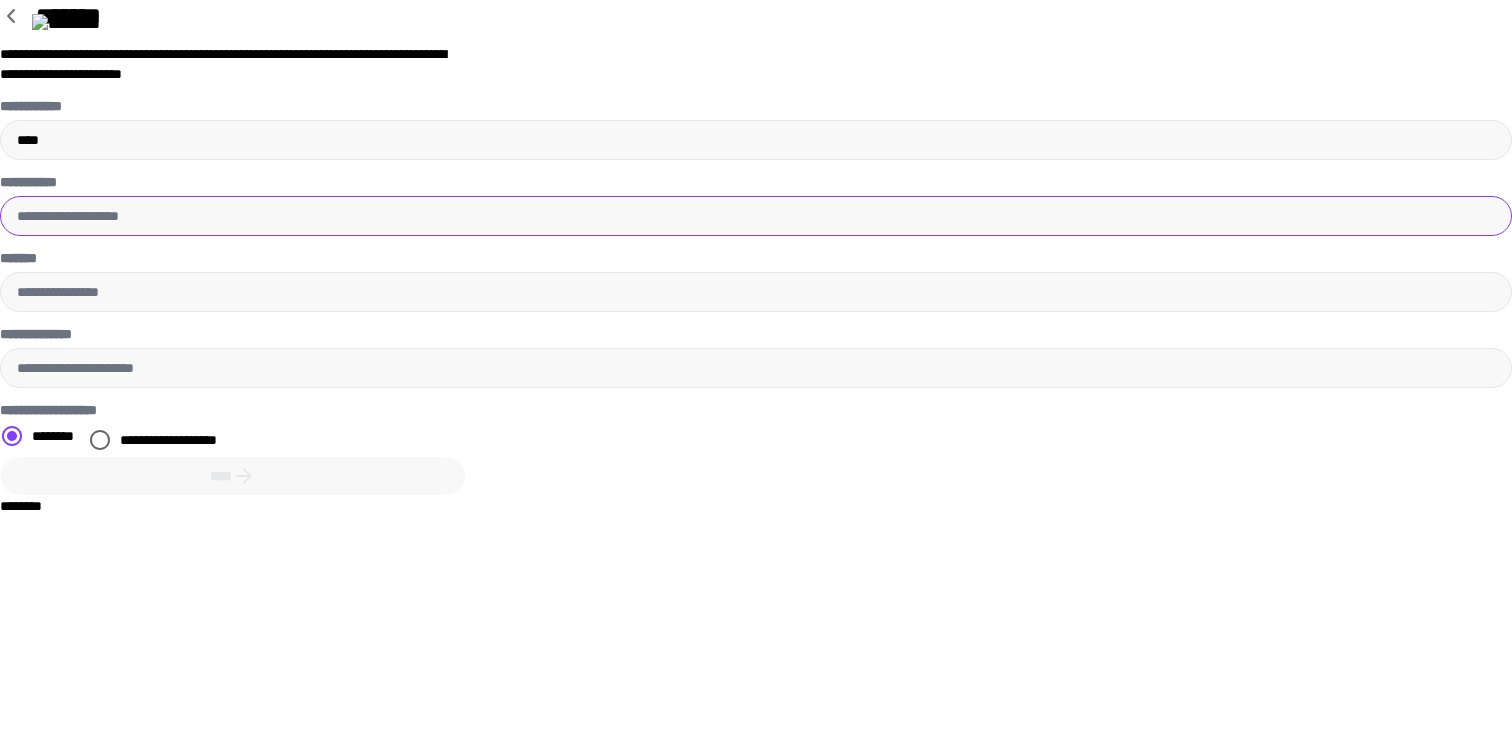 type on "**********" 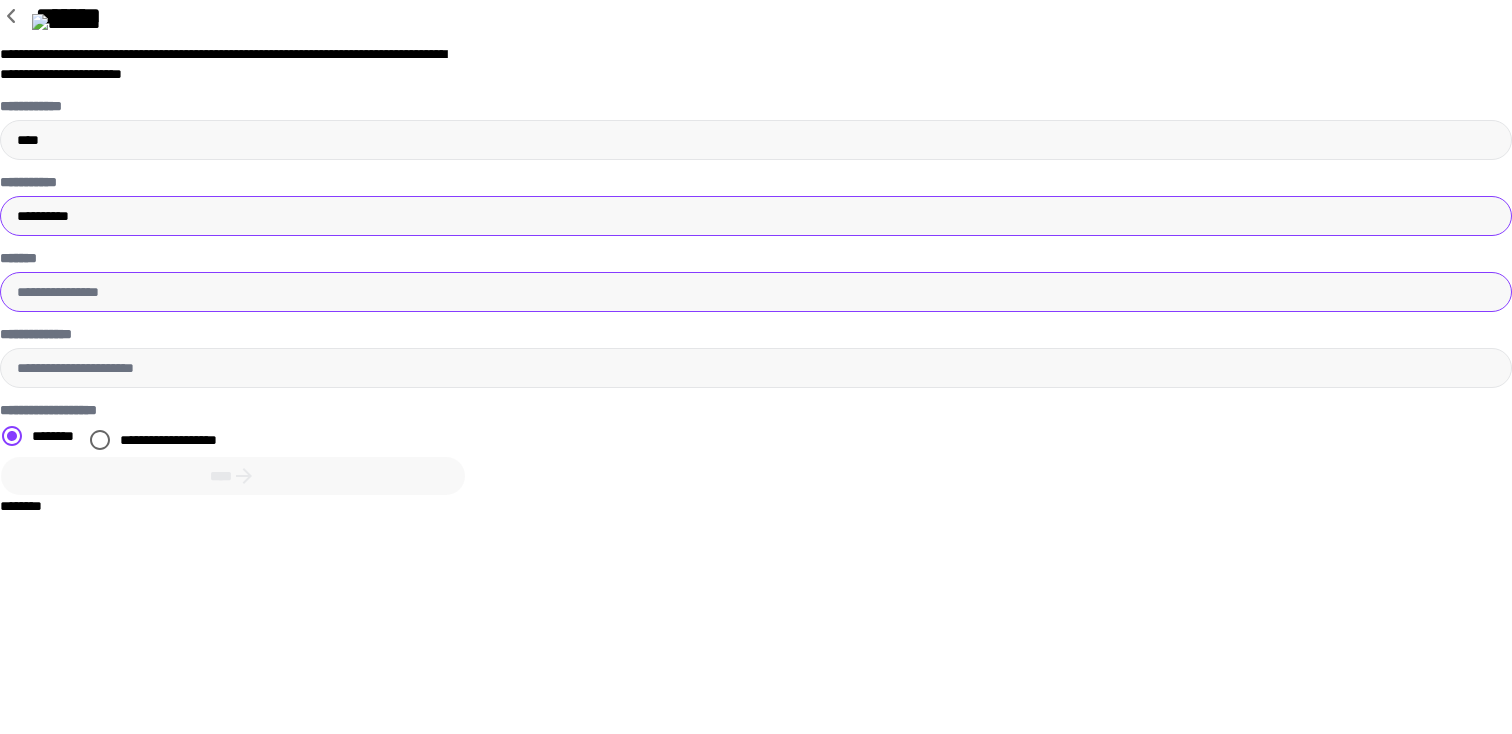 click on "*******" at bounding box center [756, 292] 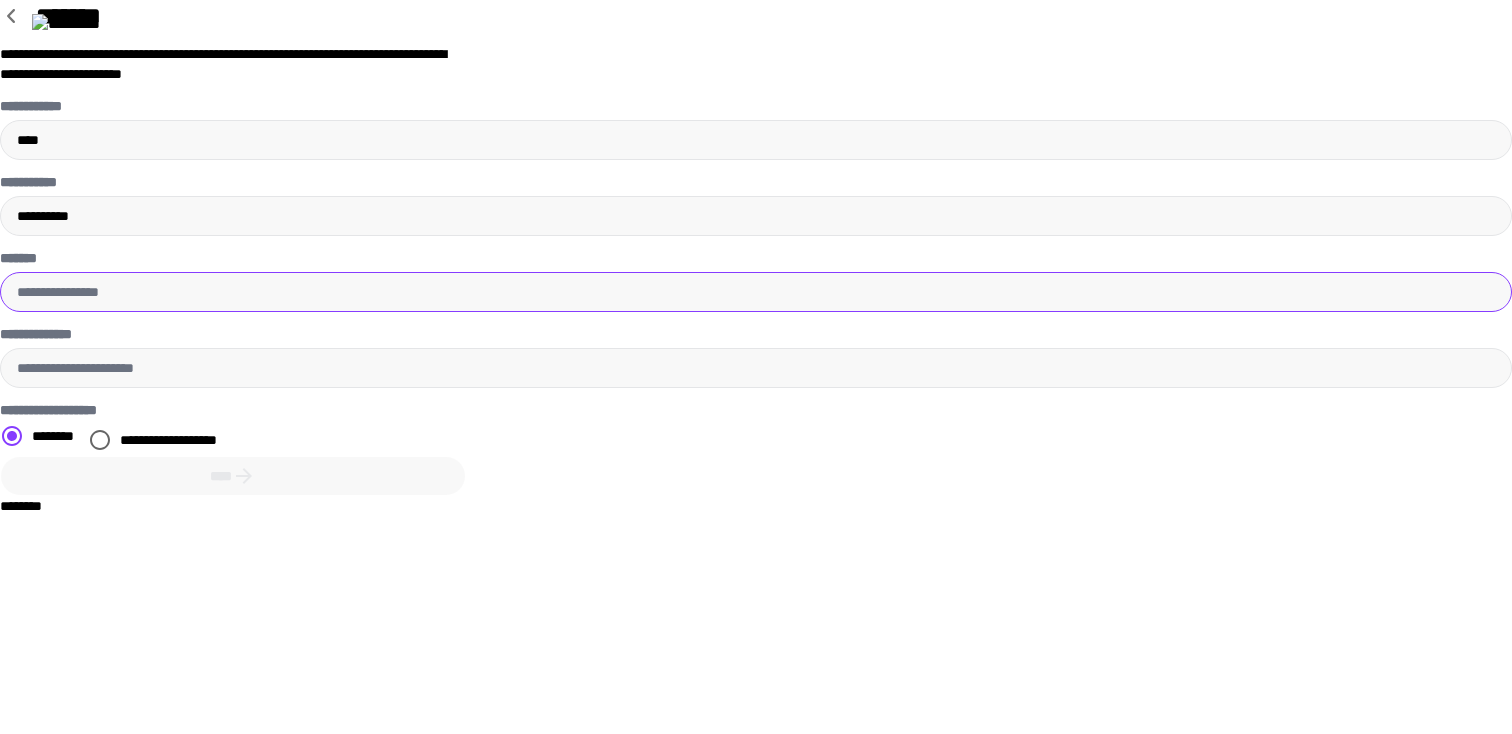 type on "**********" 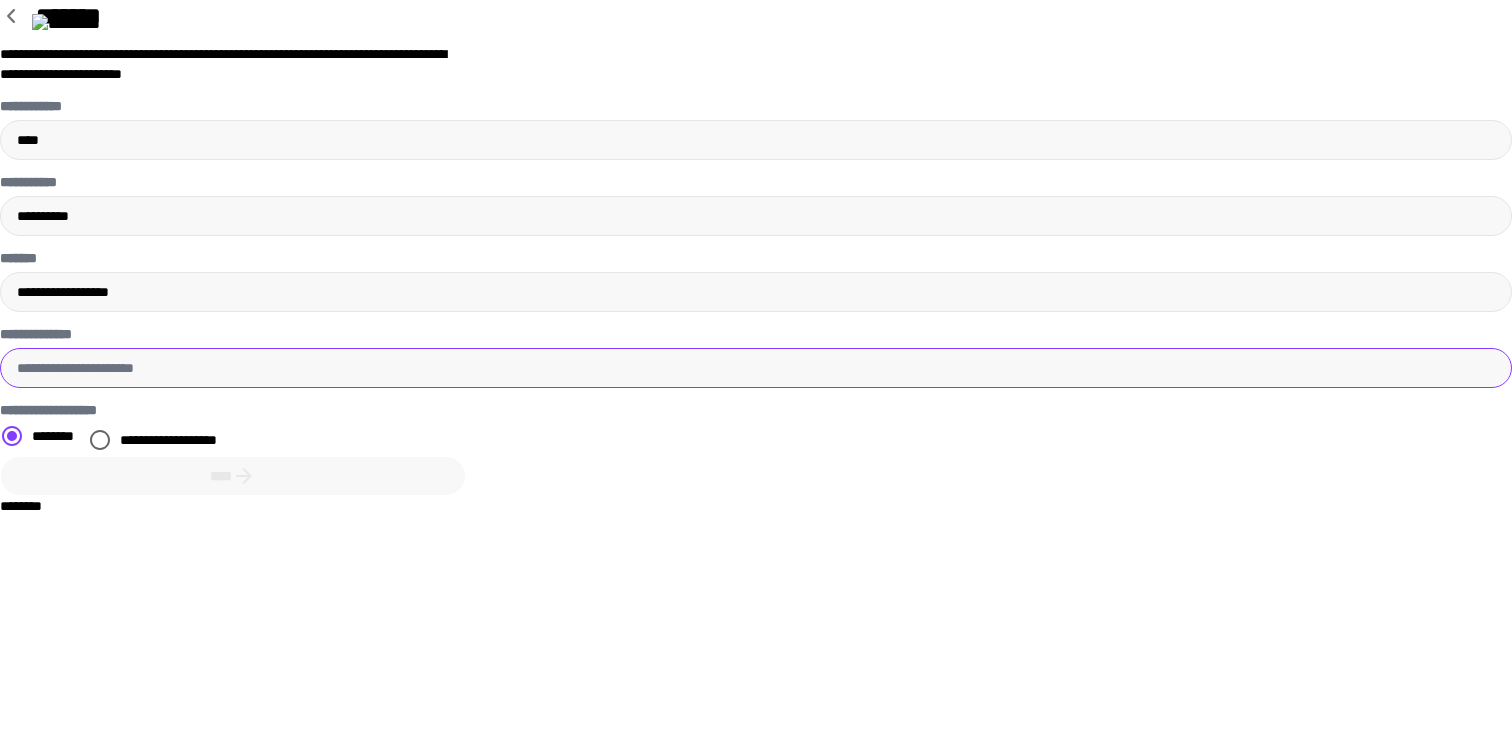 click on "**********" at bounding box center [756, 368] 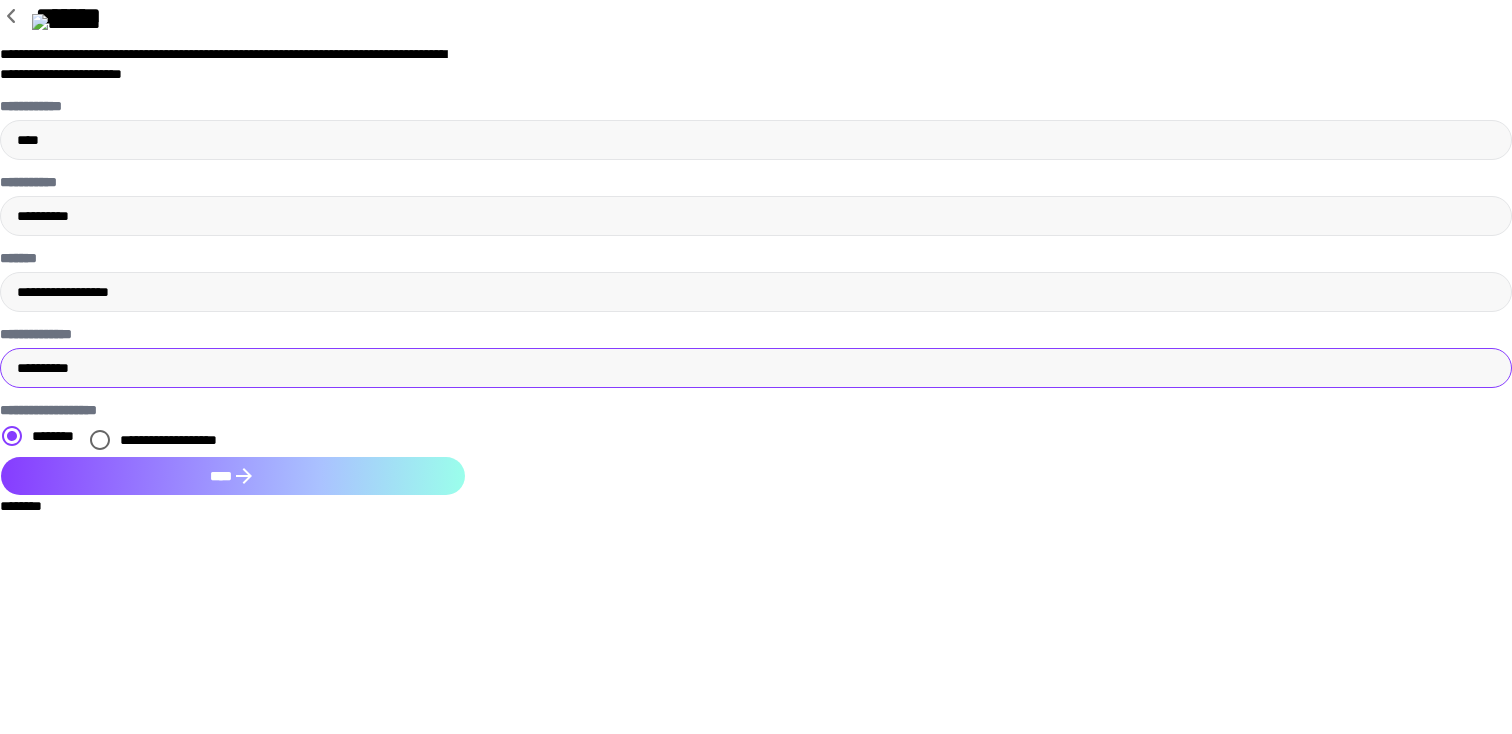 click on "****" at bounding box center (233, 476) 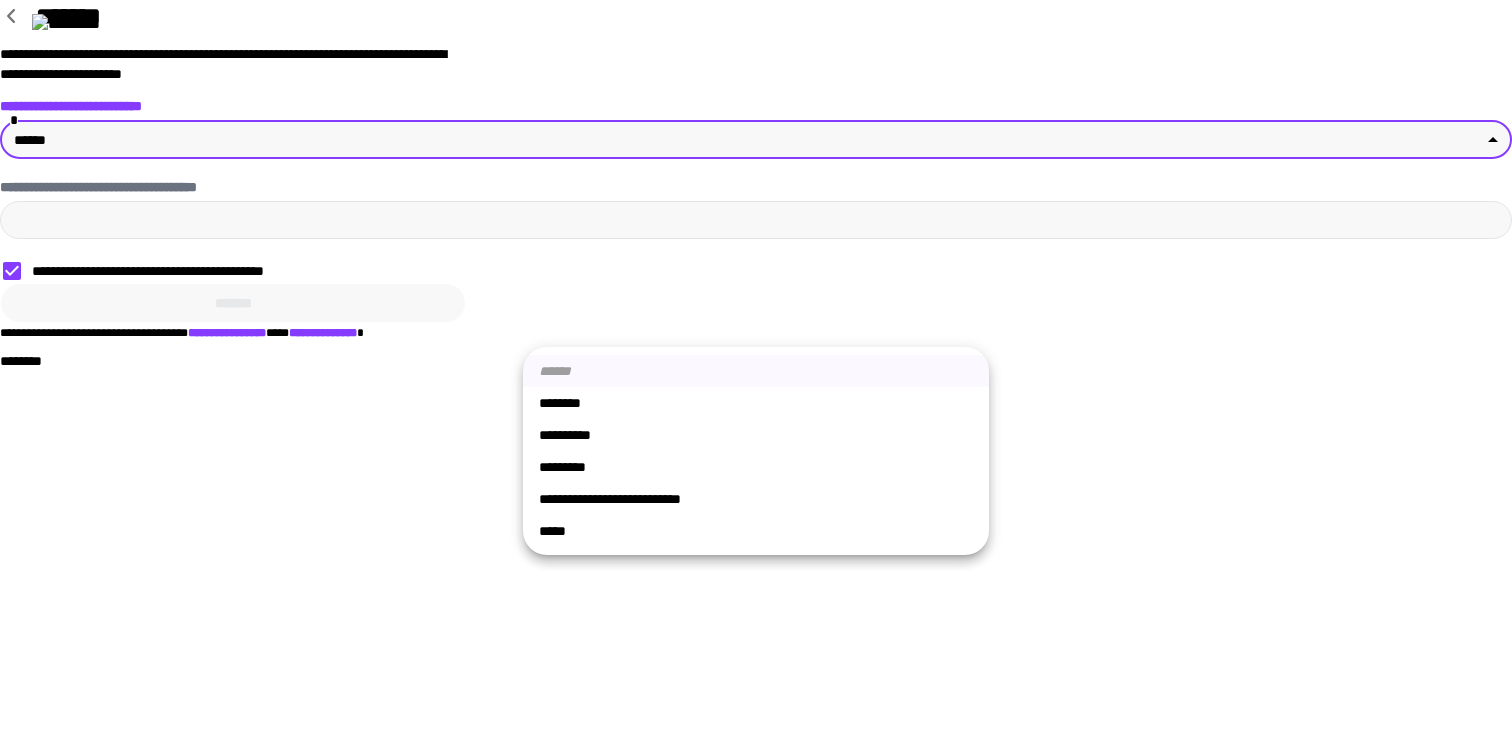 click on "**********" at bounding box center (756, 367) 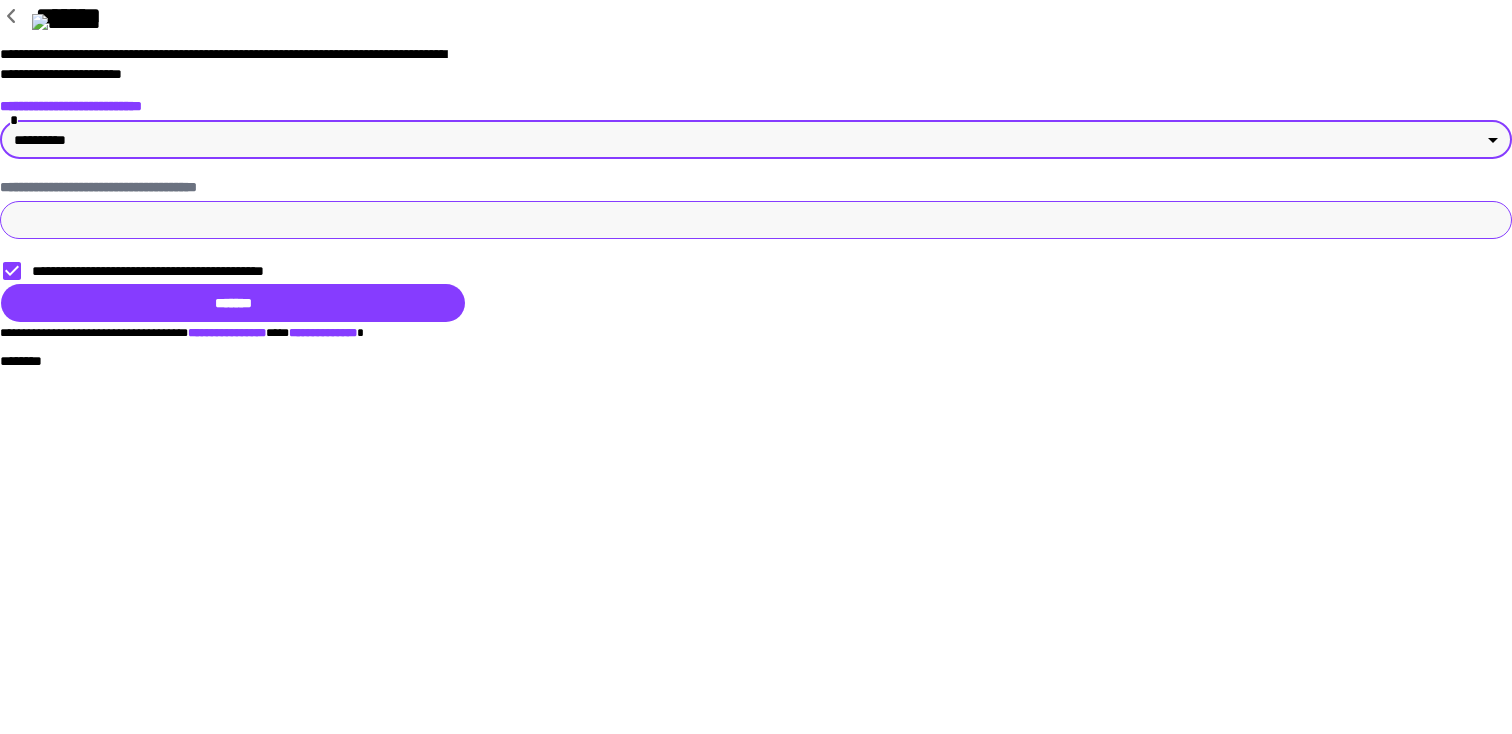 click on "**********" at bounding box center (756, 220) 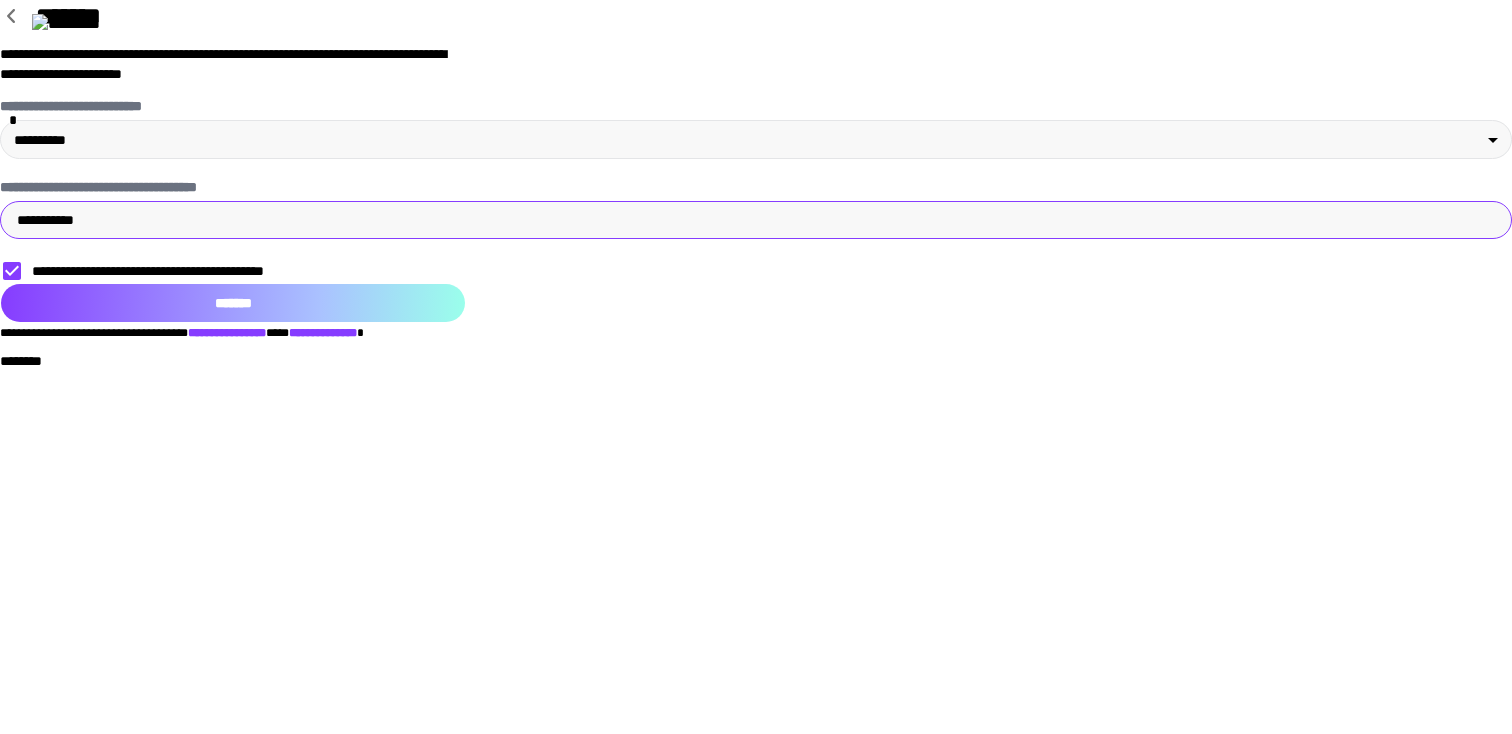 type on "**********" 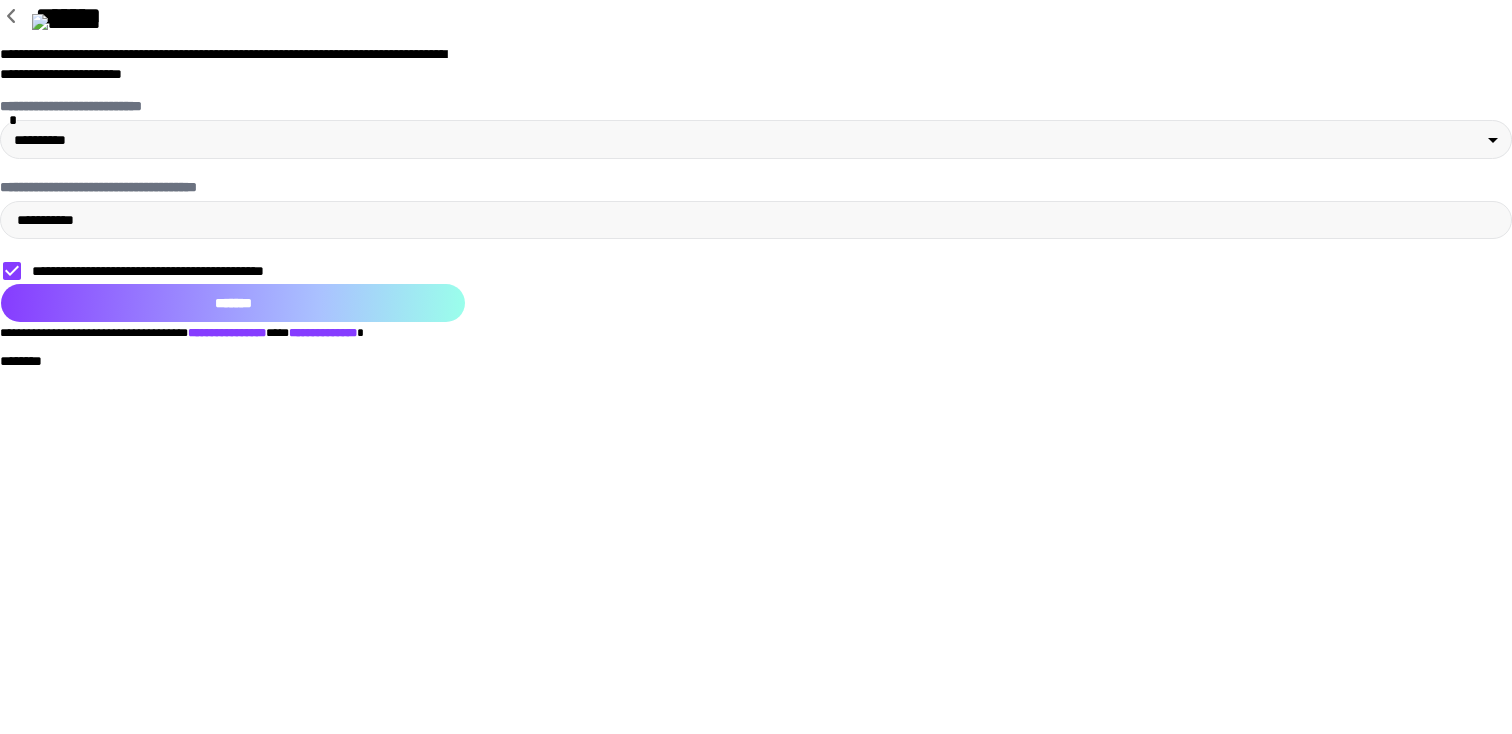 click on "*******" at bounding box center [233, 303] 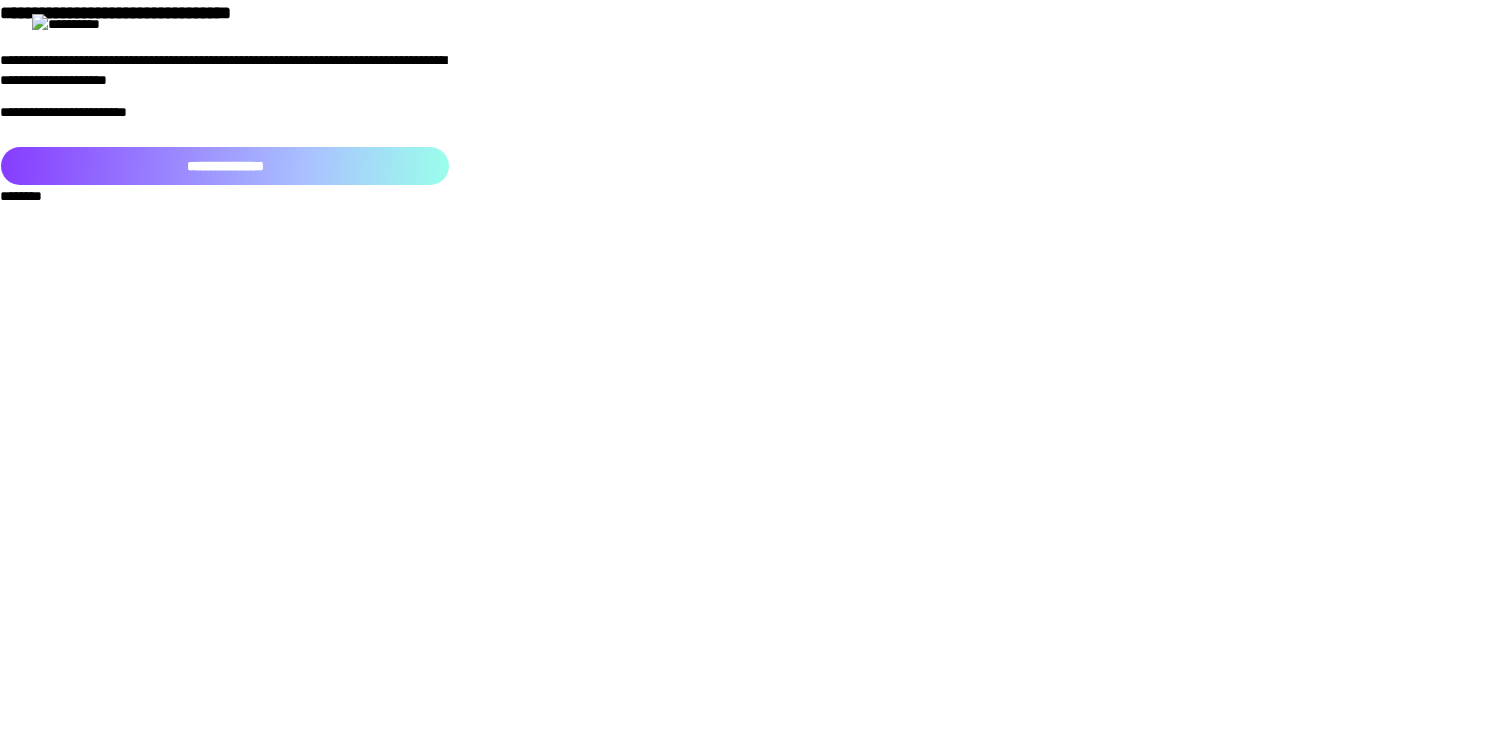 click on "**********" at bounding box center [225, 166] 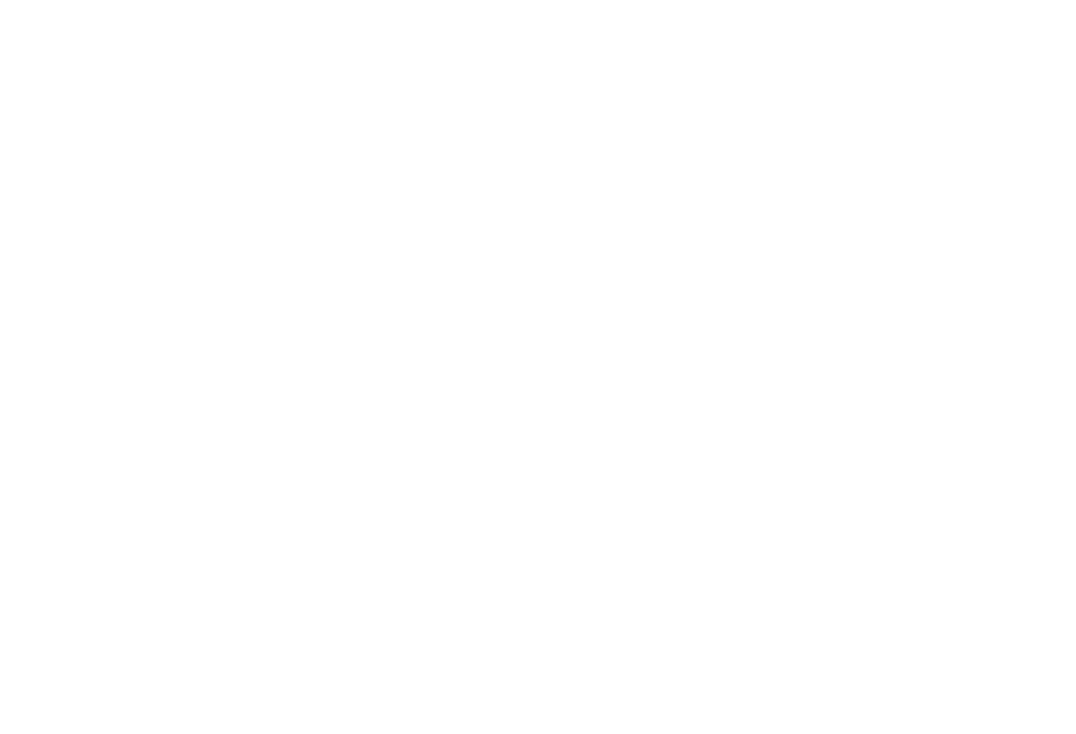 scroll, scrollTop: 0, scrollLeft: 0, axis: both 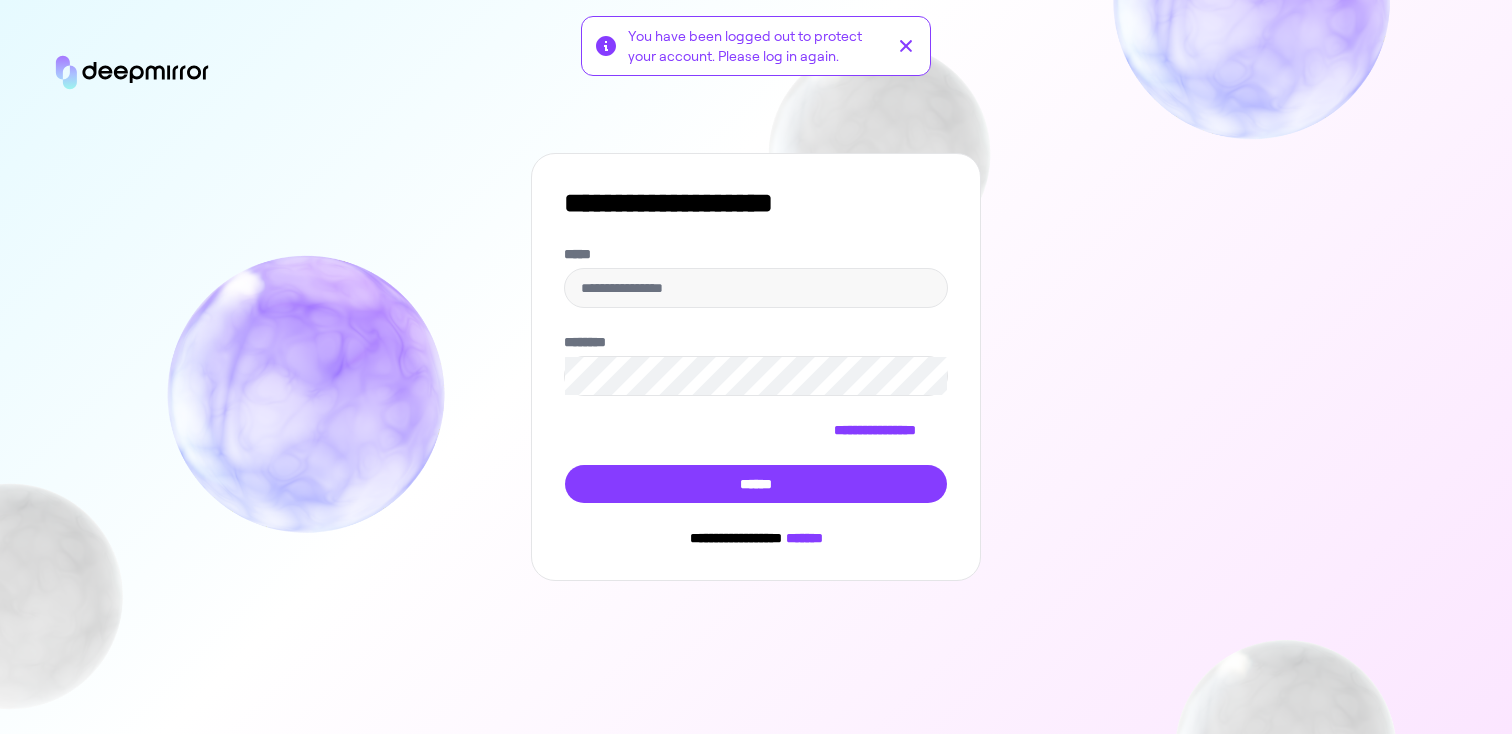 click on "**********" at bounding box center [756, 367] 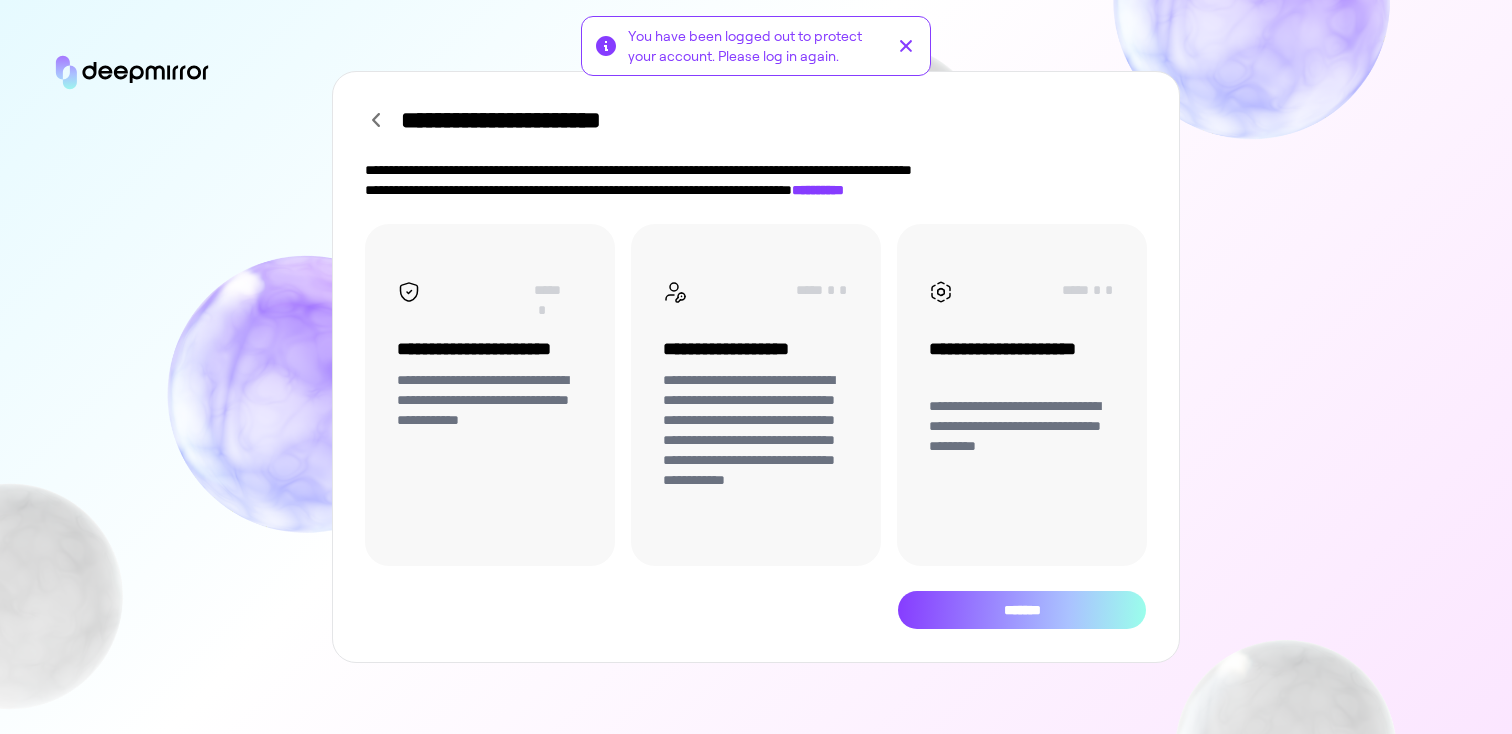 click on "*******" at bounding box center (1022, 610) 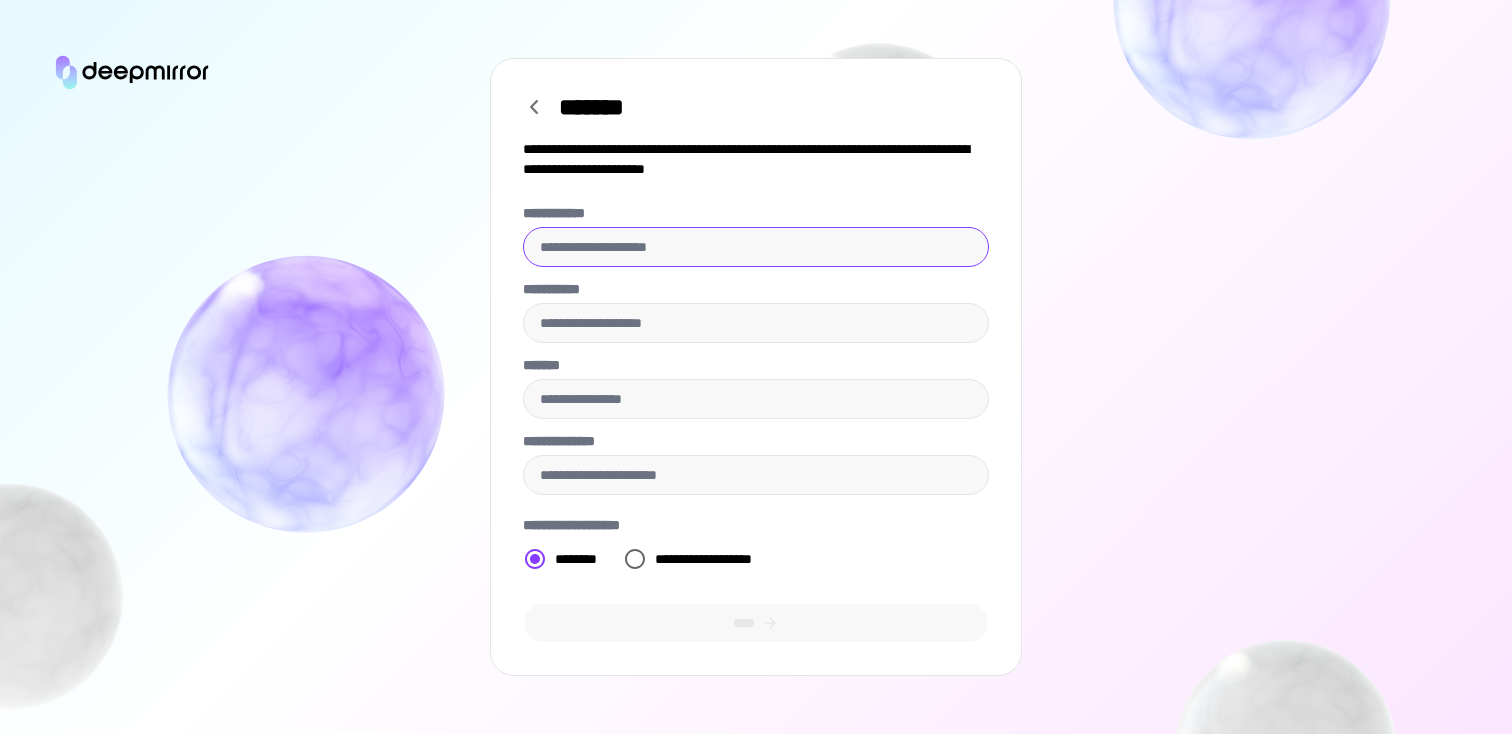 click on "**********" at bounding box center (756, 247) 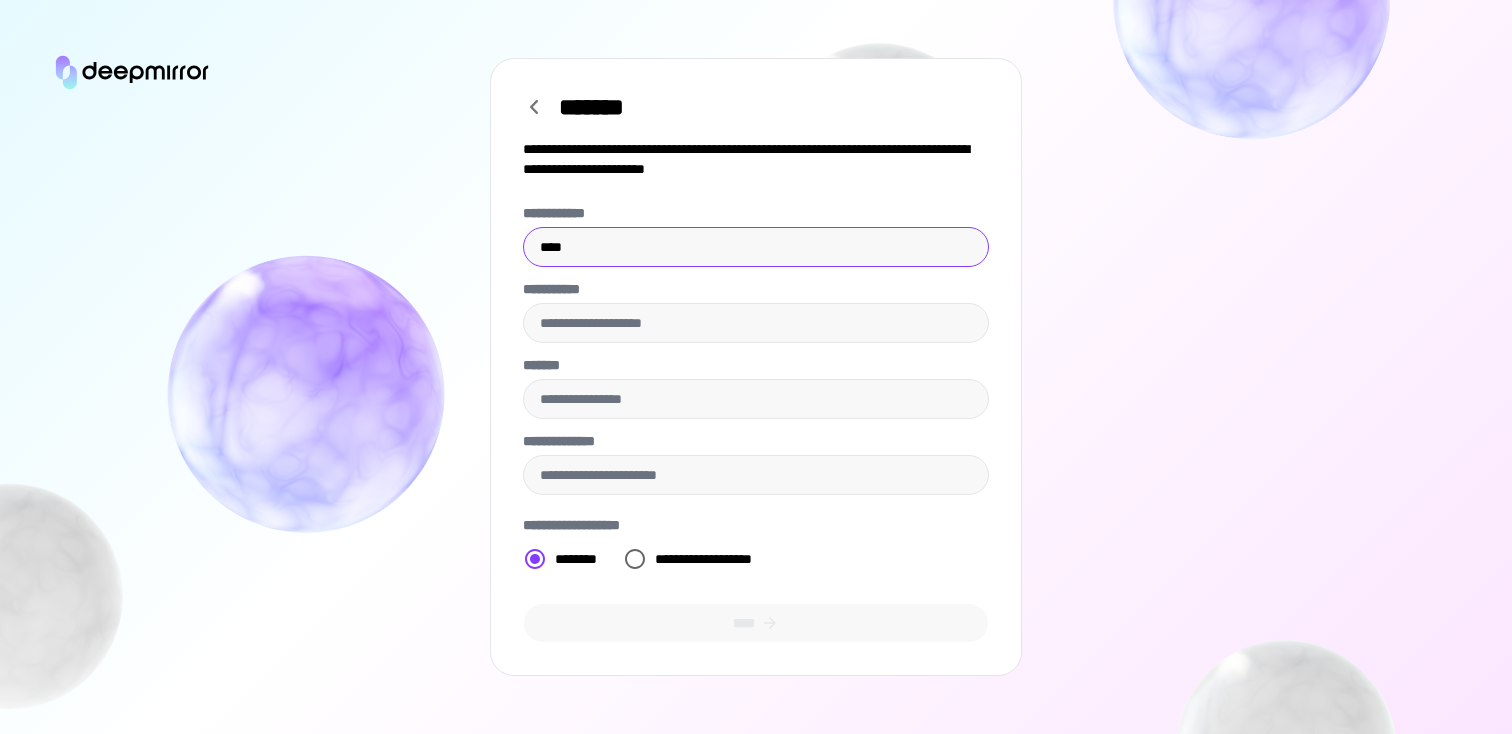 type on "****" 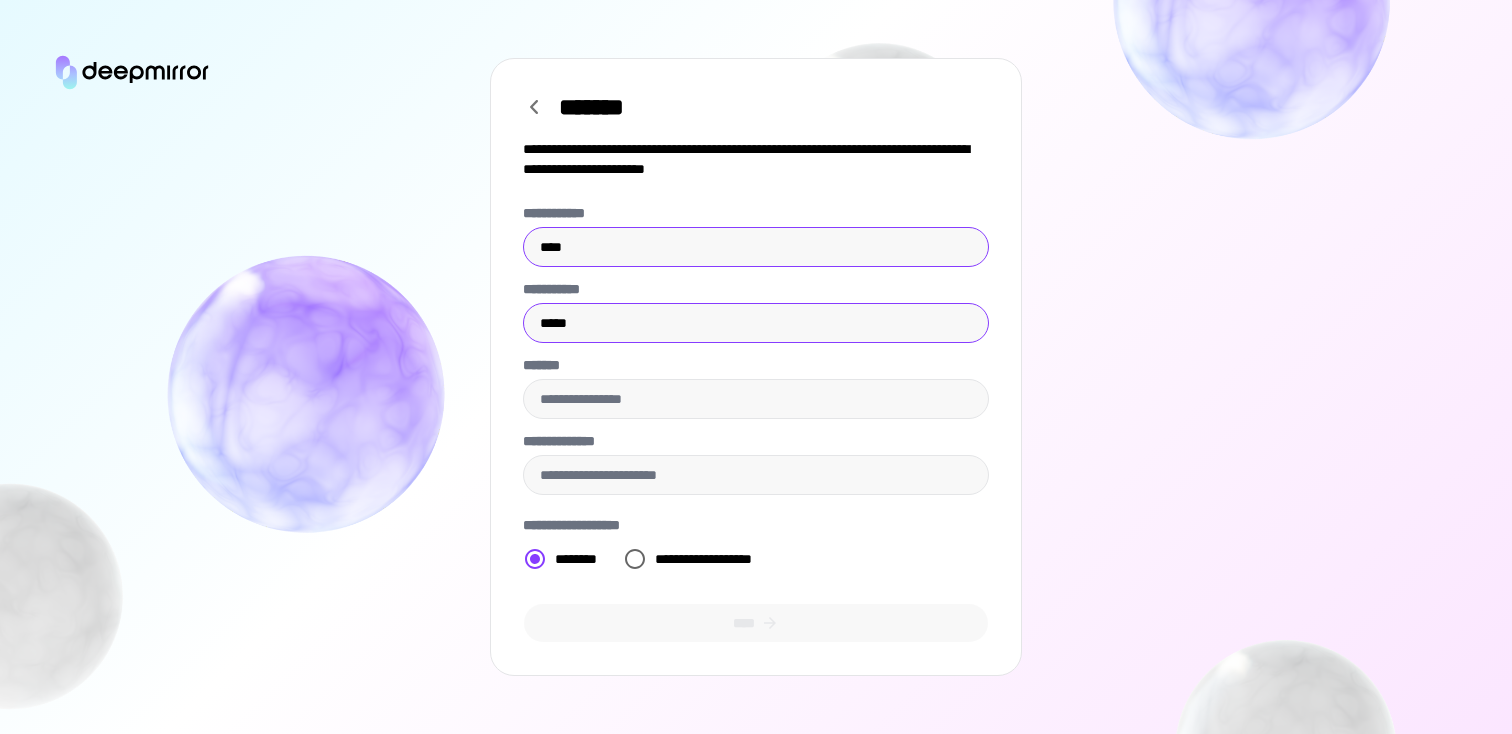 type on "**********" 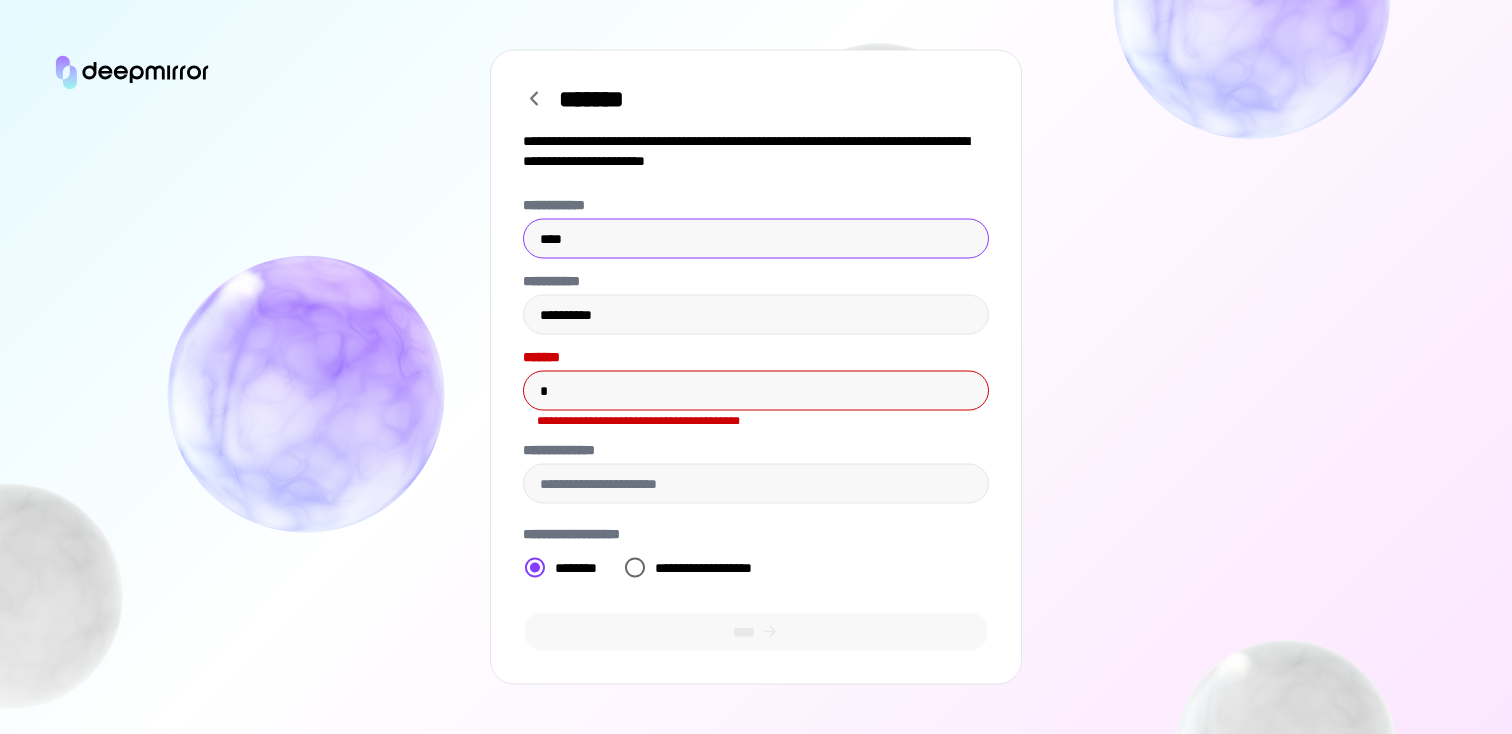 type on "**********" 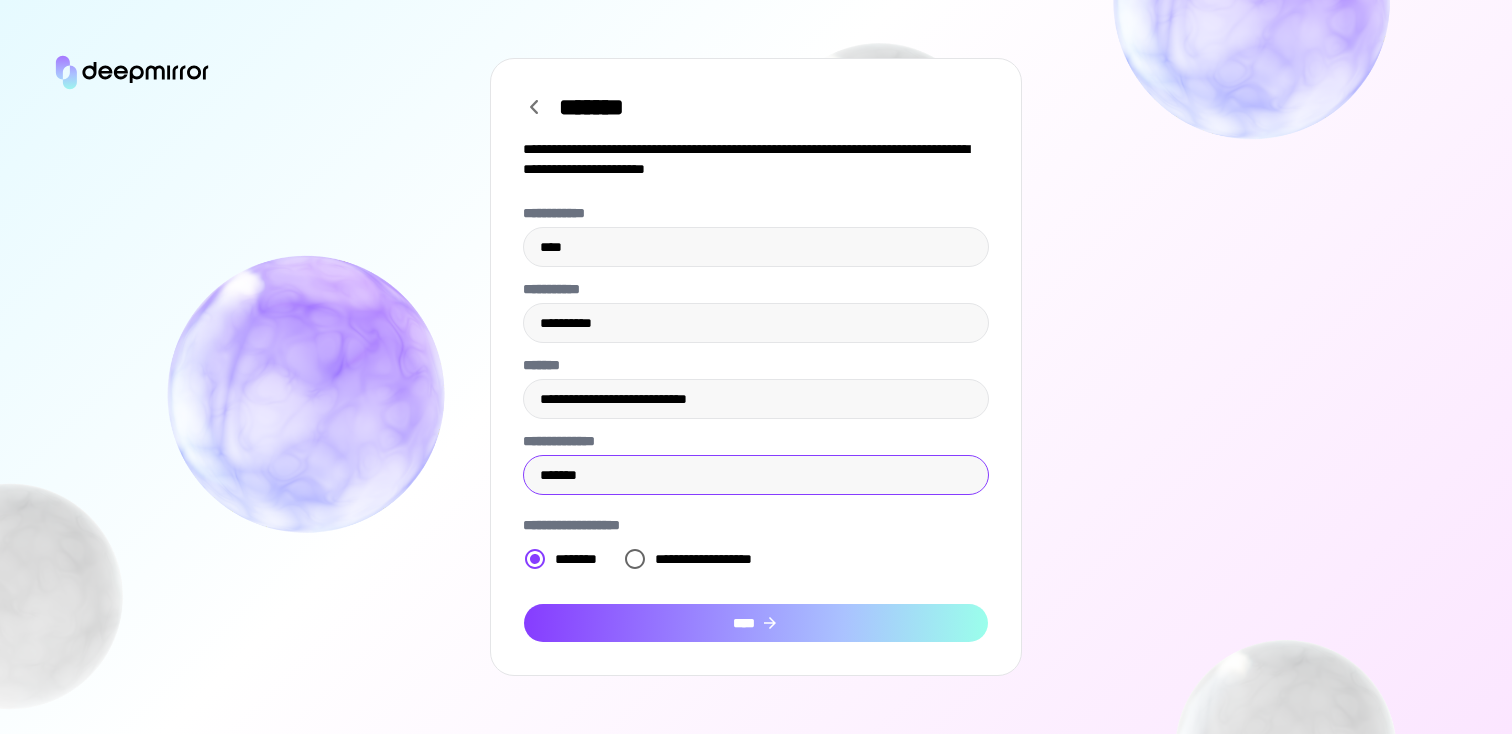 type on "*******" 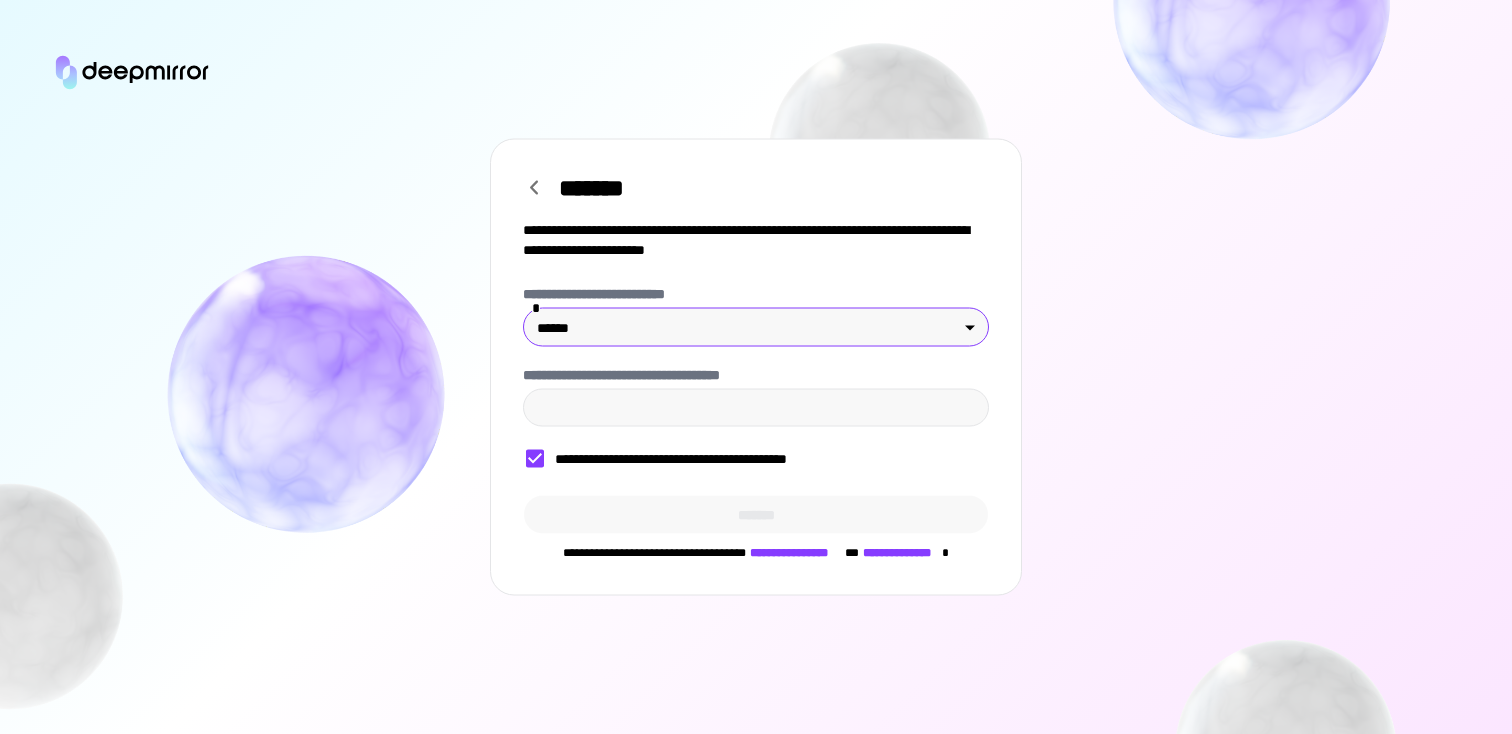 click on "**********" at bounding box center (756, 367) 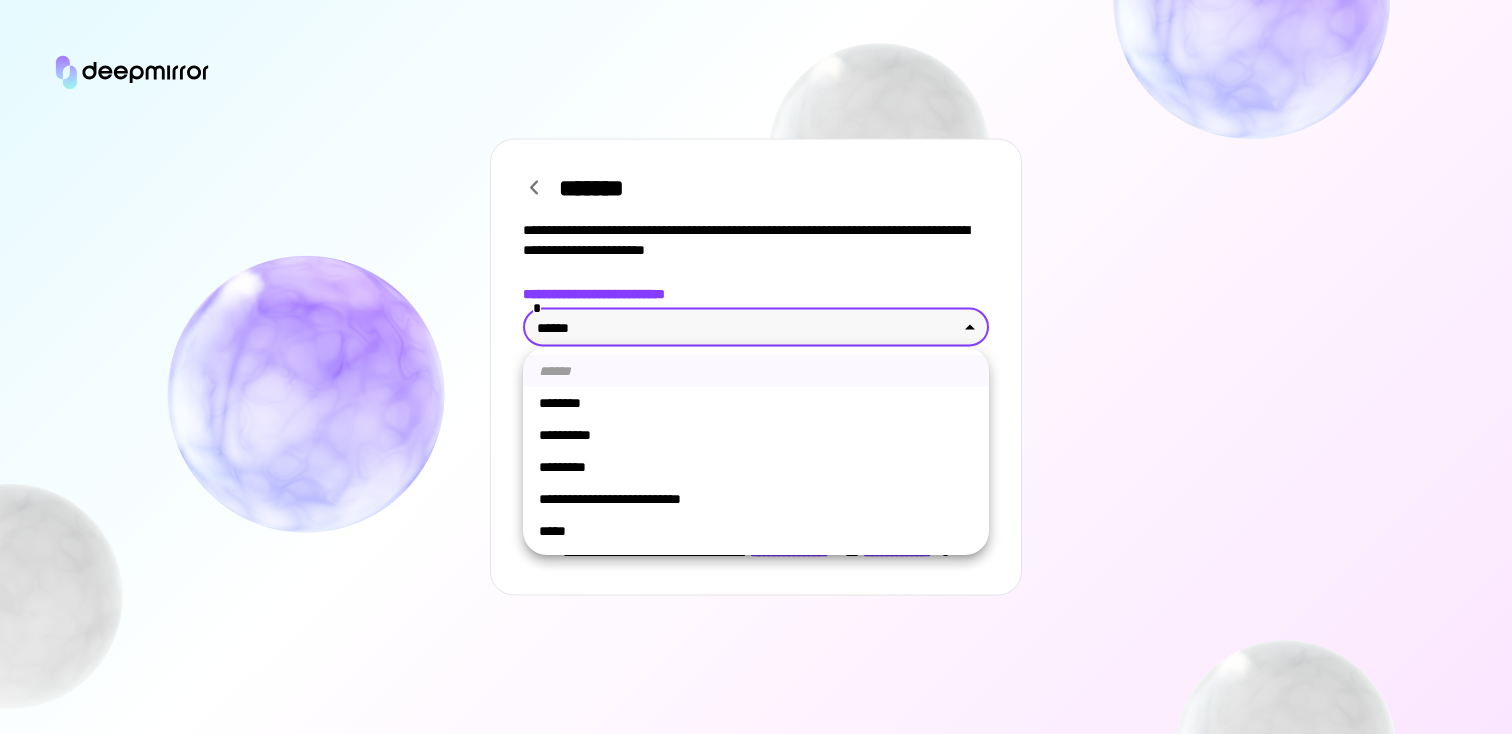 click on "********" at bounding box center (756, 403) 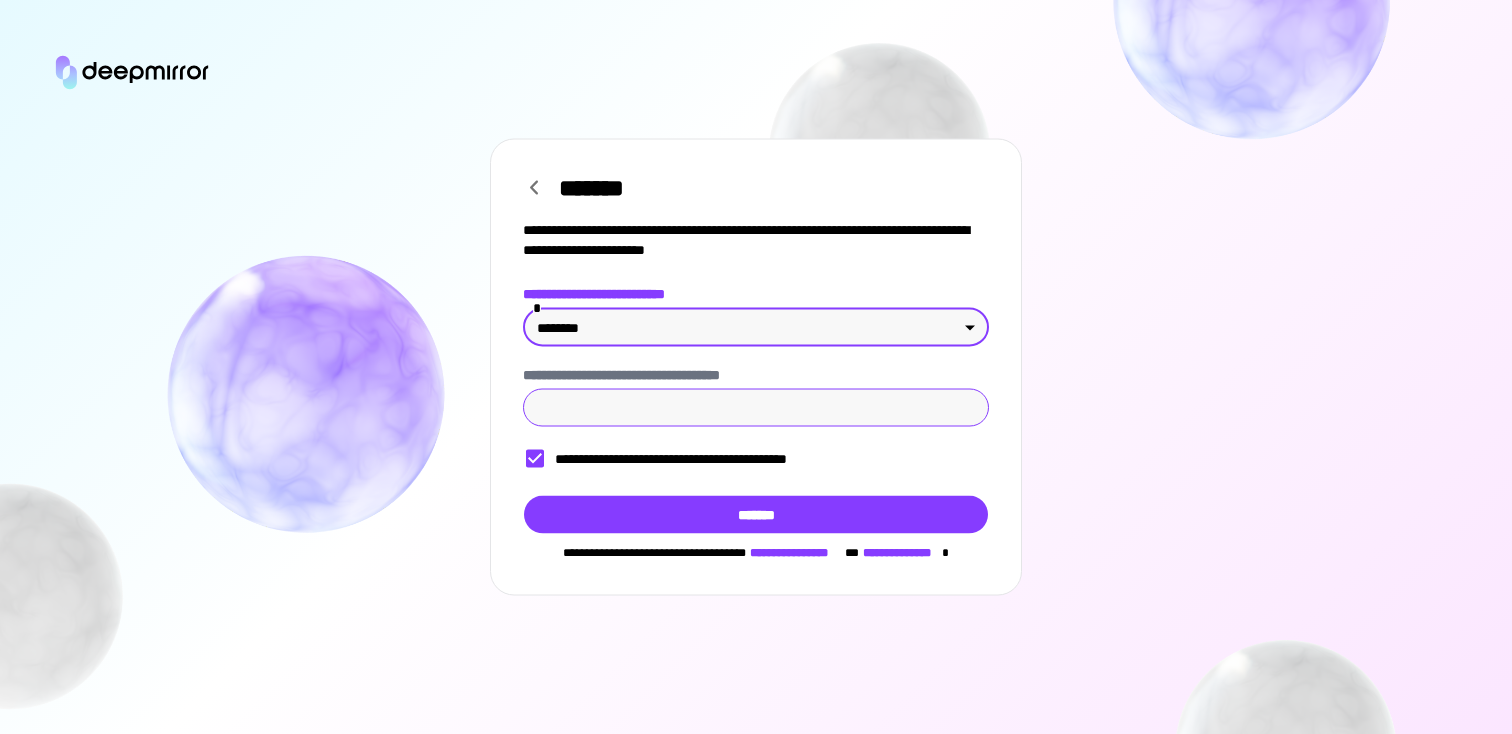 click on "**********" at bounding box center [756, 408] 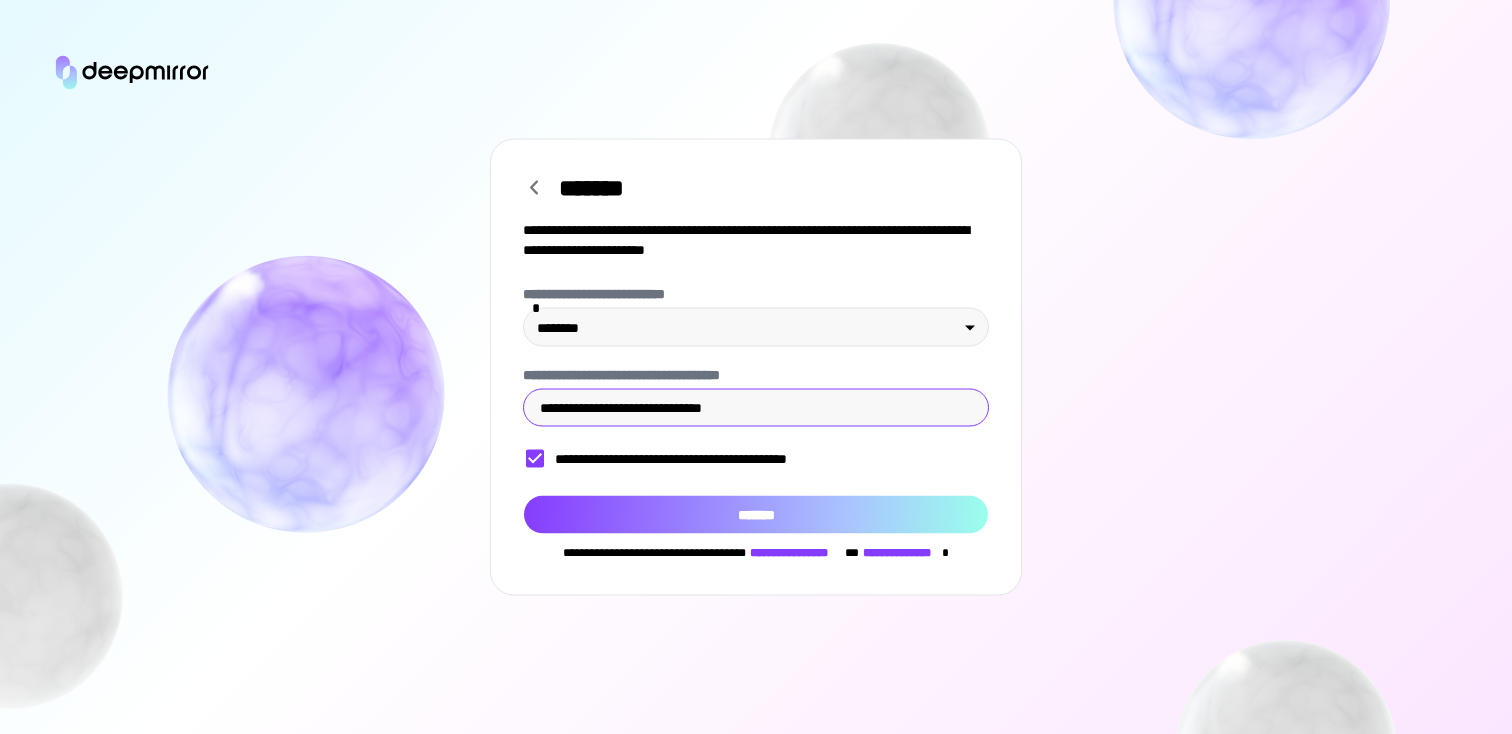 type on "**********" 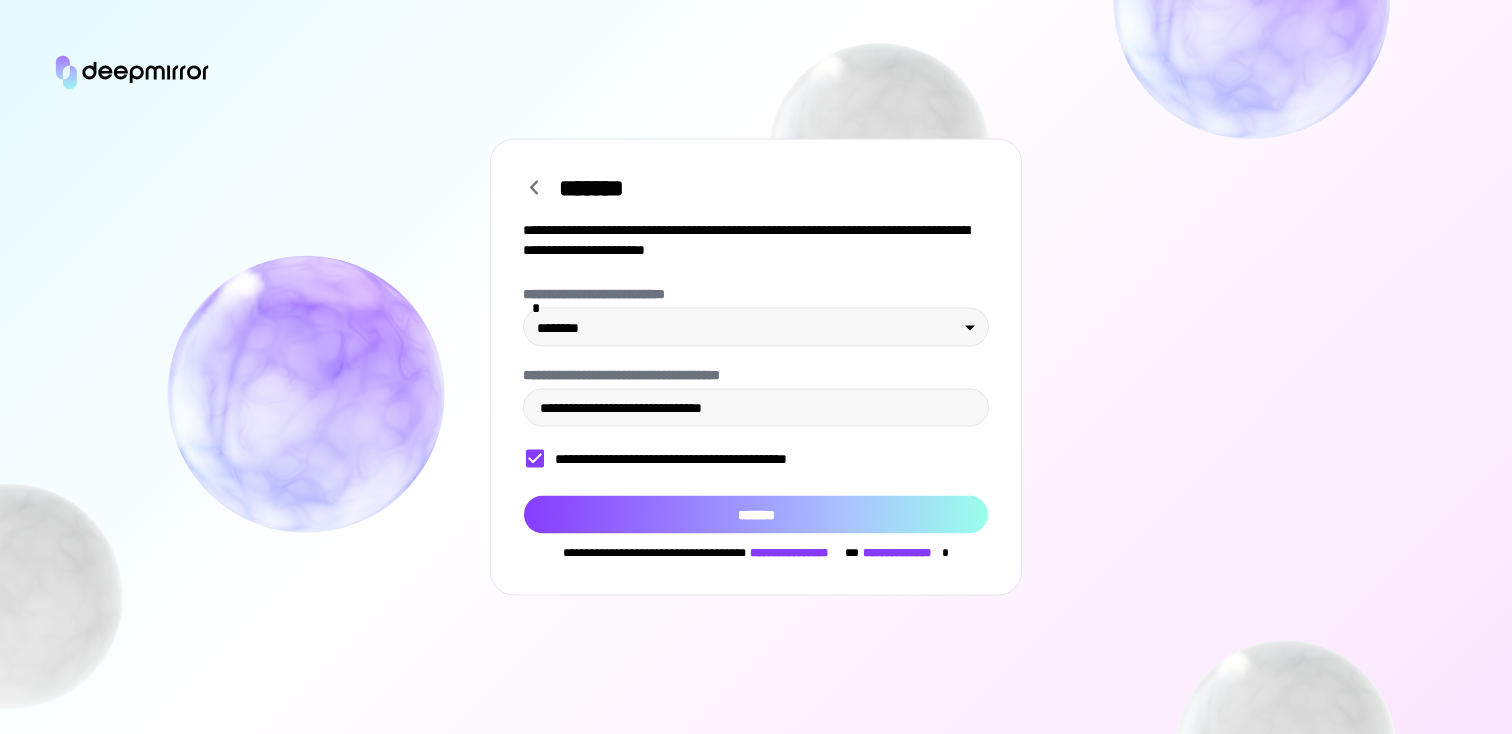 click on "*******" at bounding box center [756, 515] 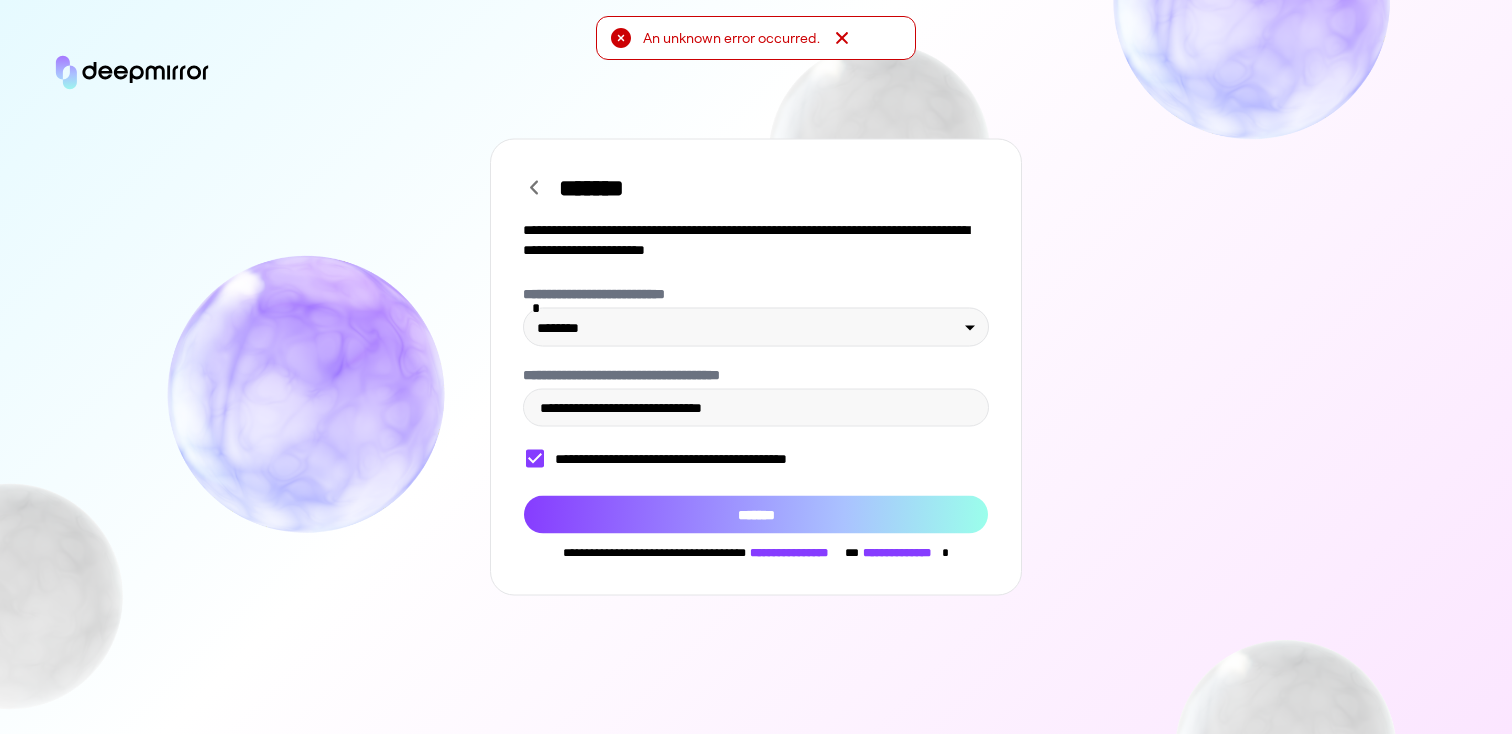 click on "*******" at bounding box center (756, 515) 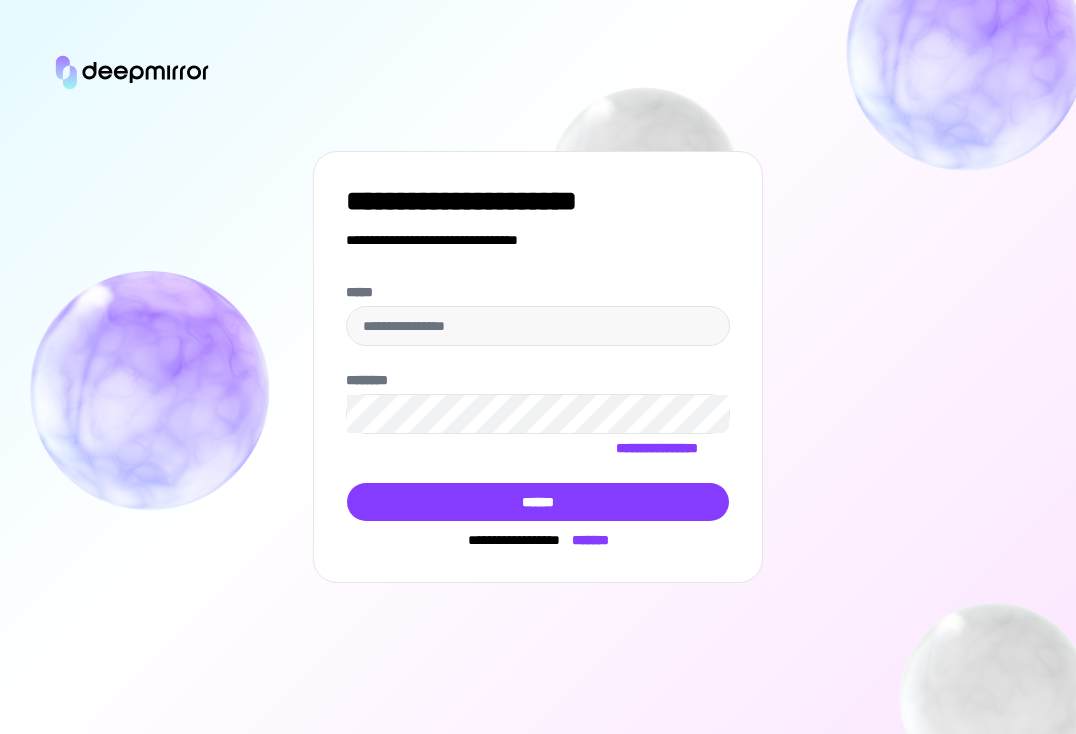 scroll, scrollTop: 0, scrollLeft: 0, axis: both 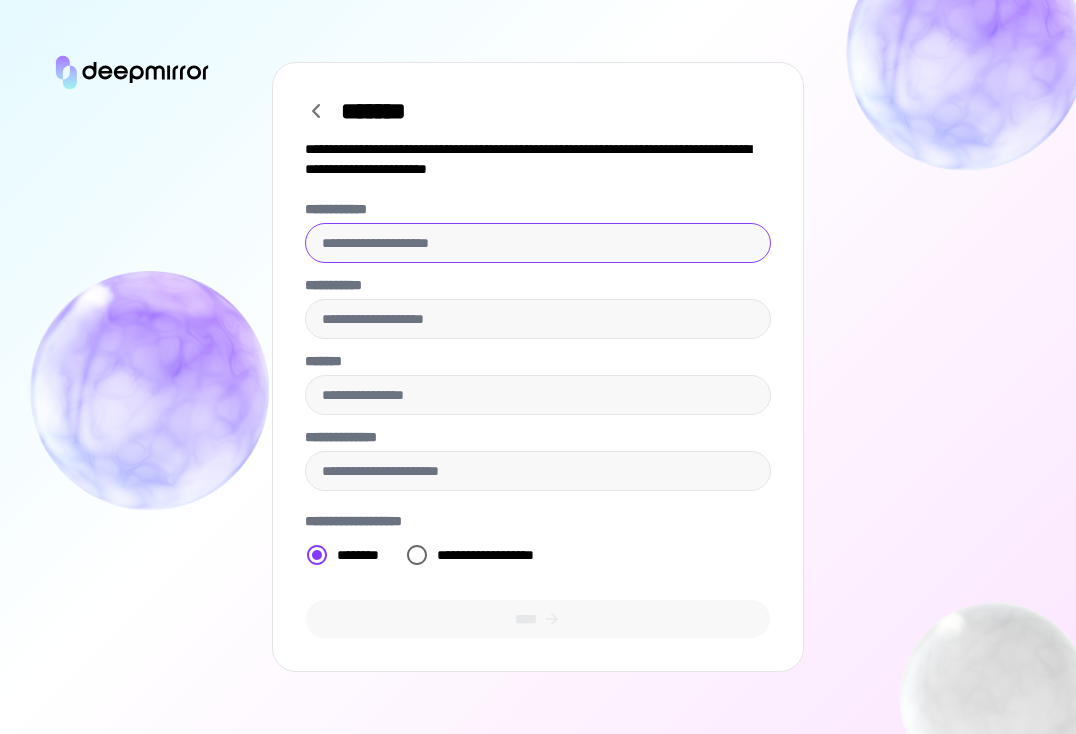 click on "**********" at bounding box center (538, 243) 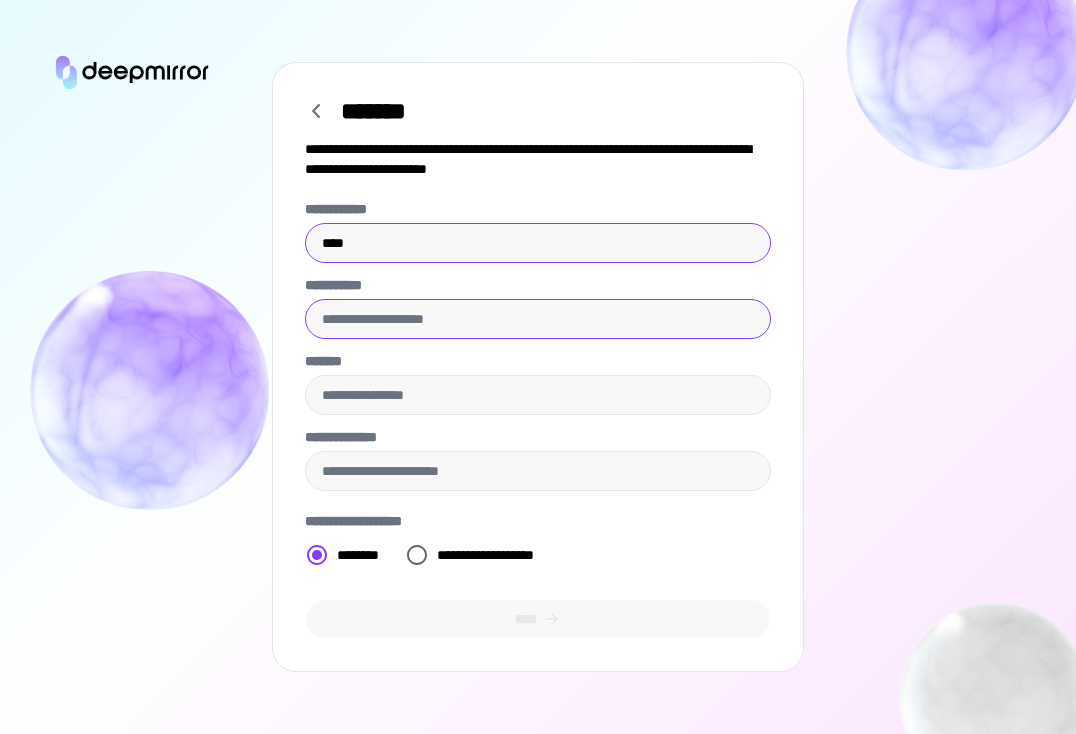 click on "**********" at bounding box center [538, 319] 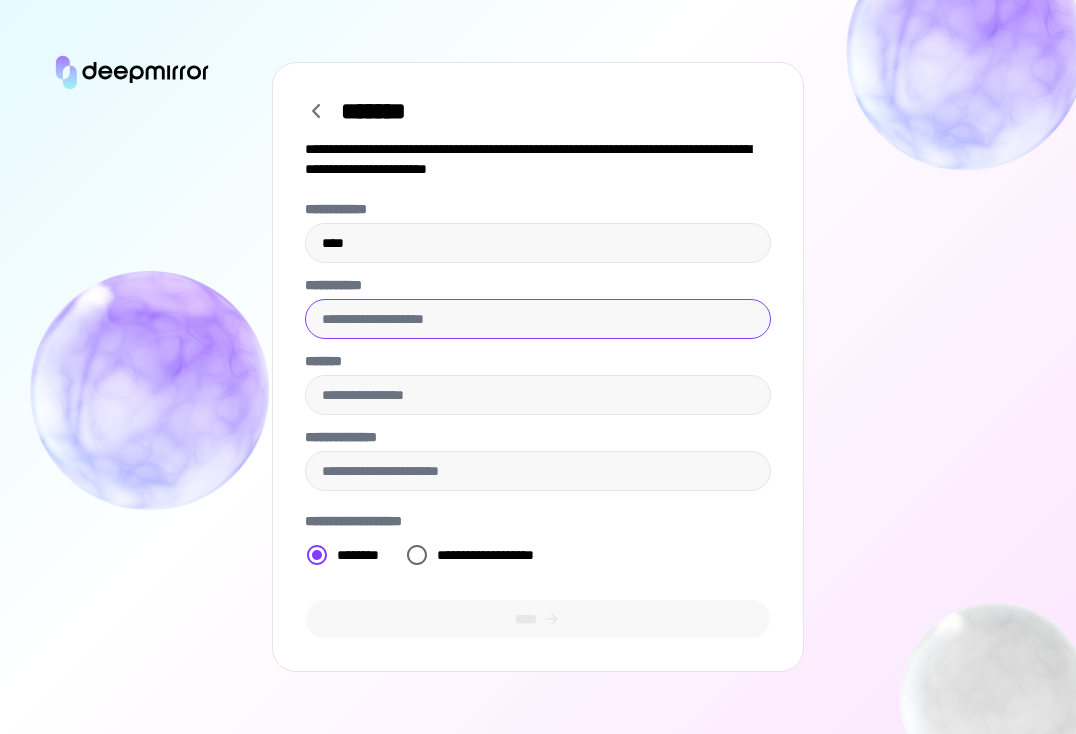 type on "**********" 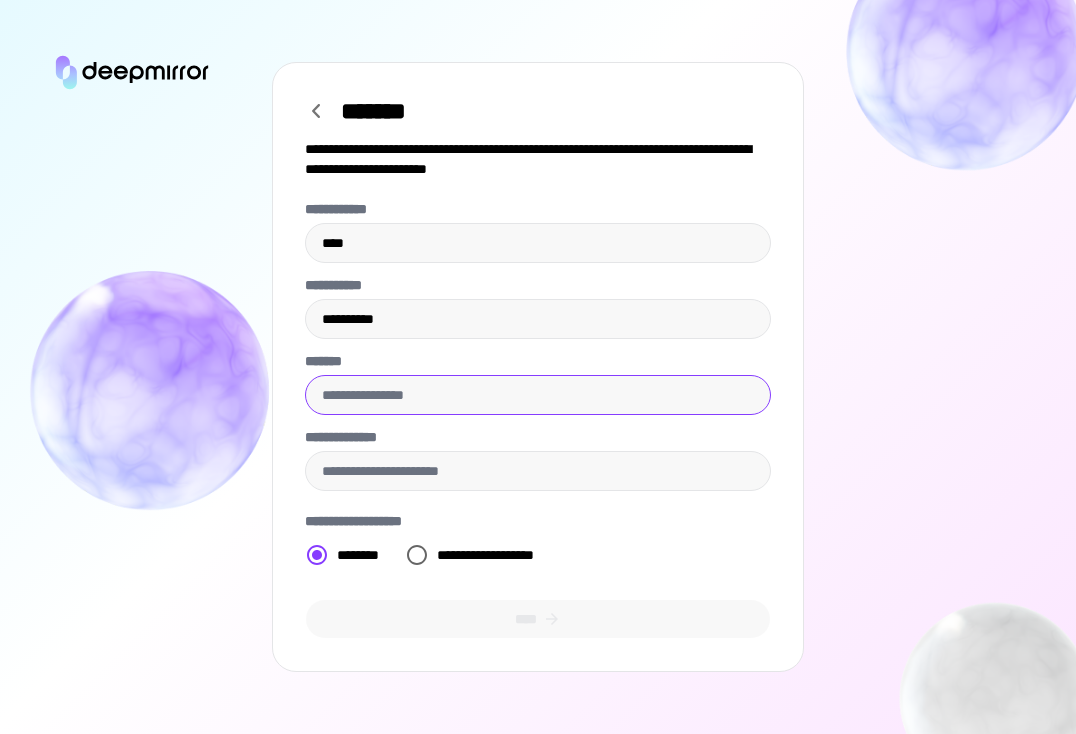 click on "*******" at bounding box center [538, 395] 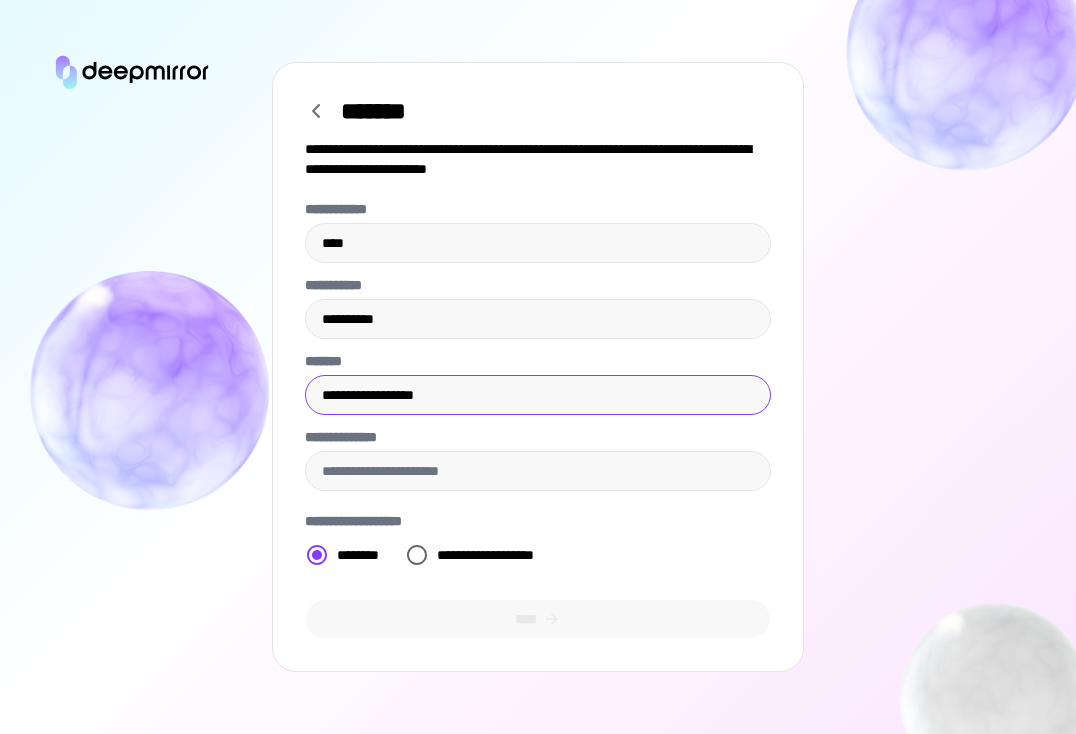 click on "**********" at bounding box center [538, 395] 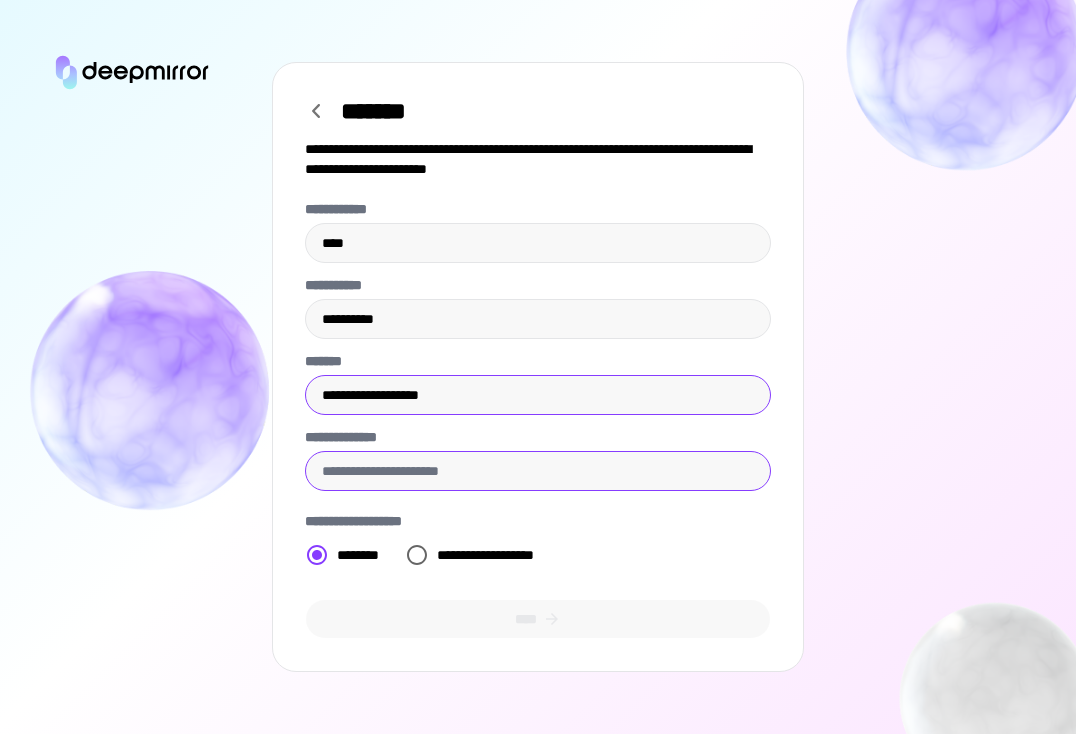 type on "**********" 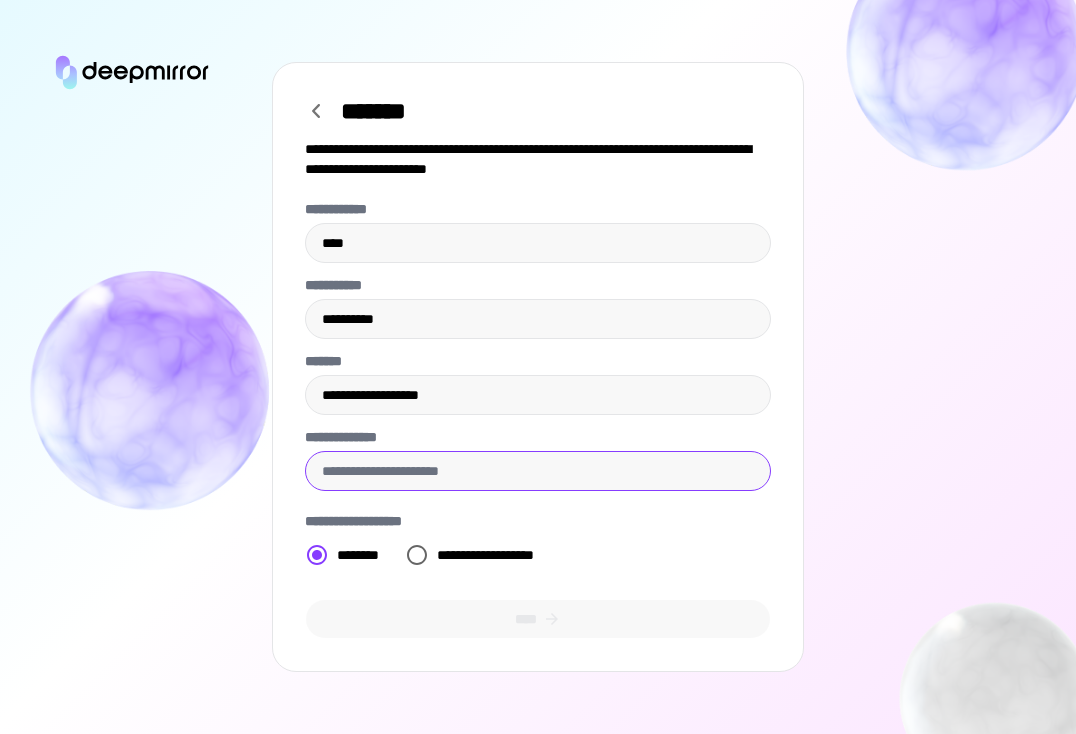 type on "**********" 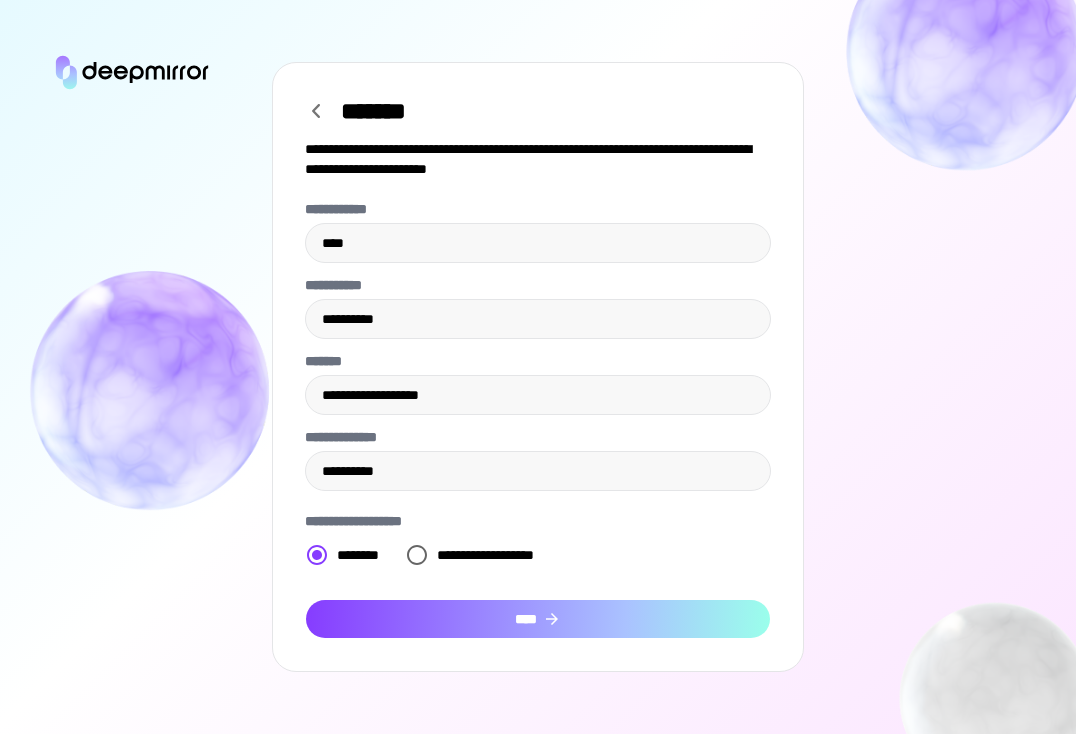 click on "****" at bounding box center (538, 619) 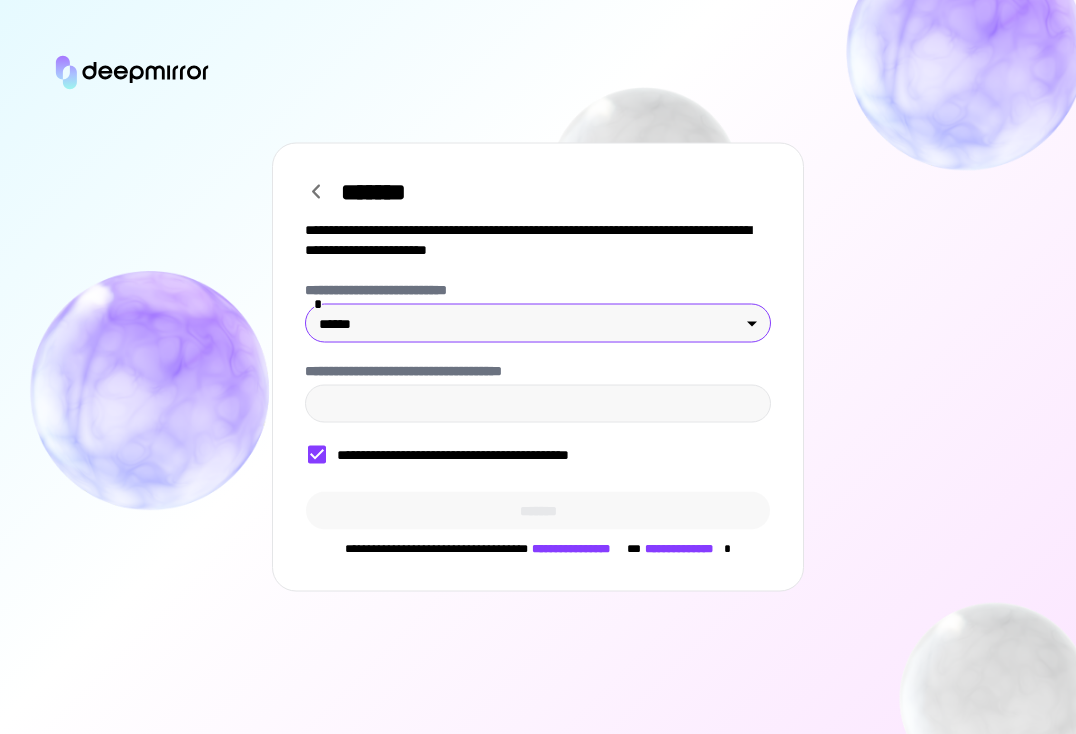 click on "**********" at bounding box center (538, 367) 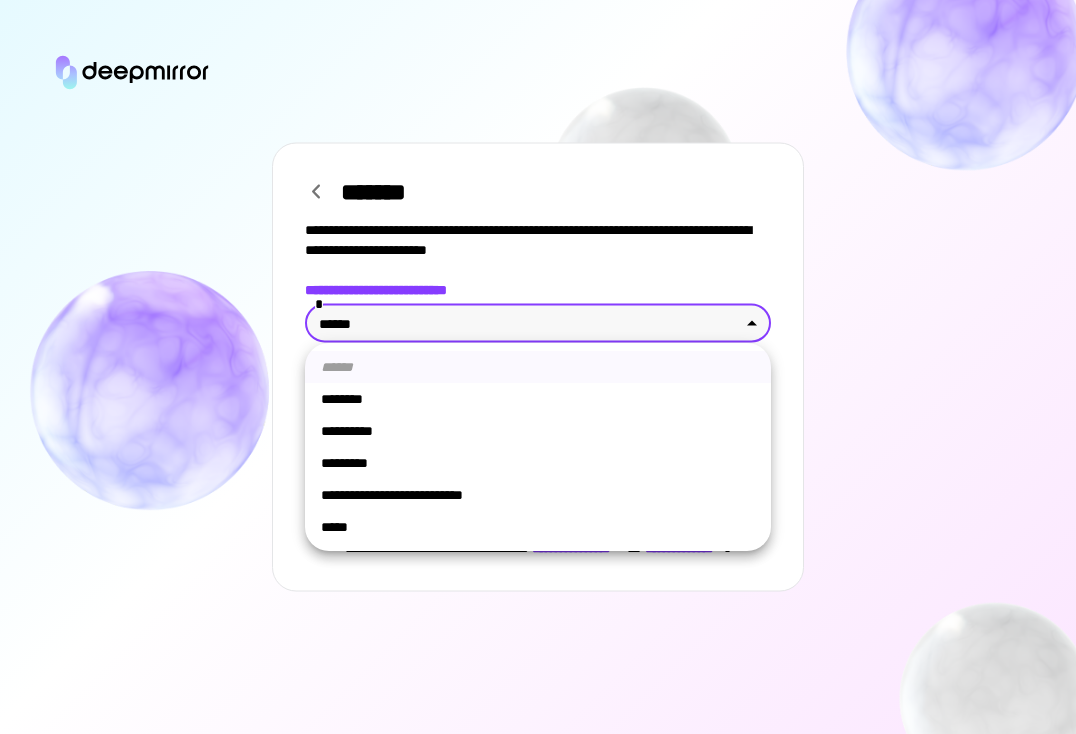 click on "********" at bounding box center (538, 399) 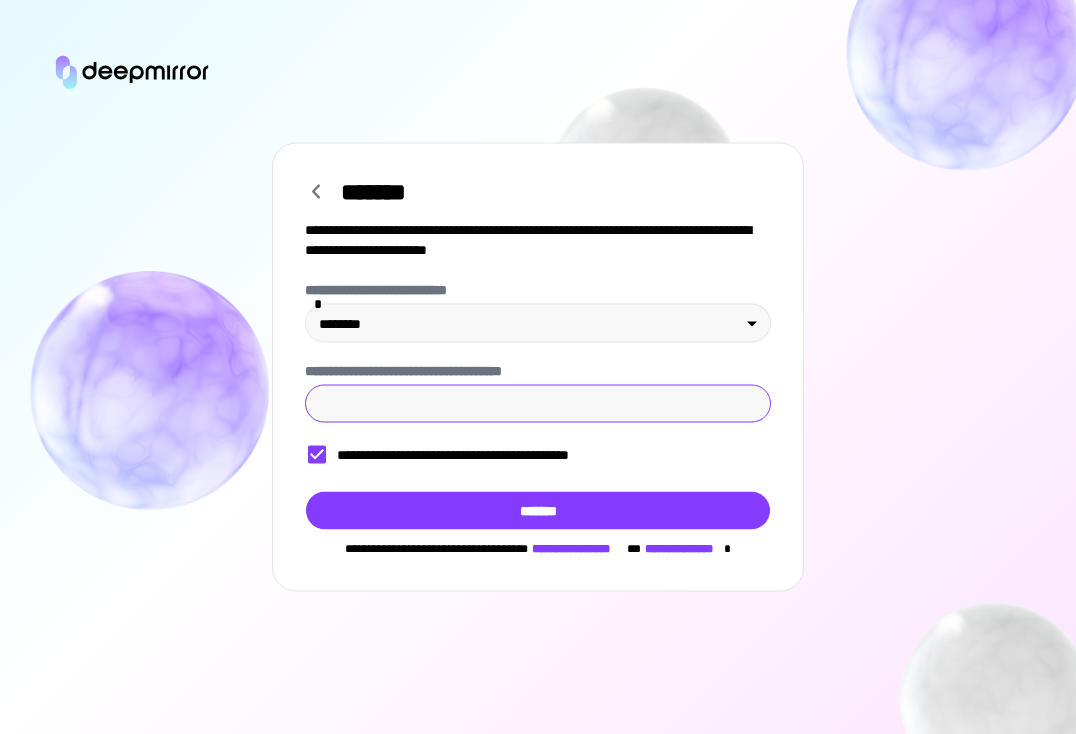 click on "**********" at bounding box center (538, 404) 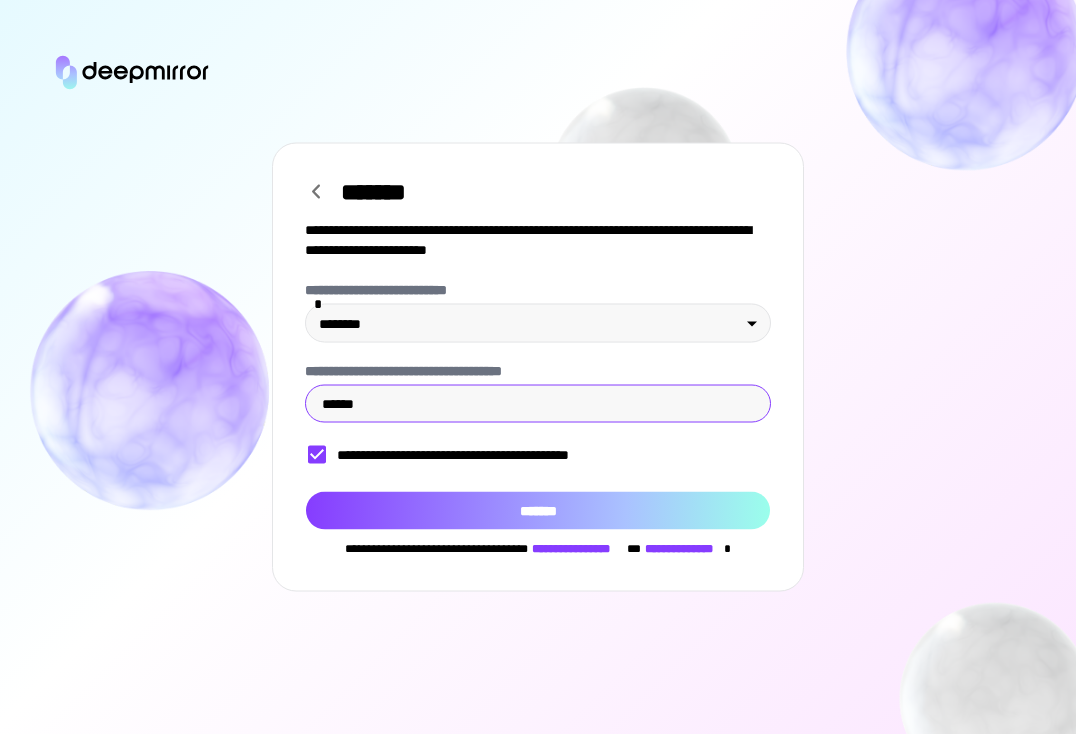 type on "******" 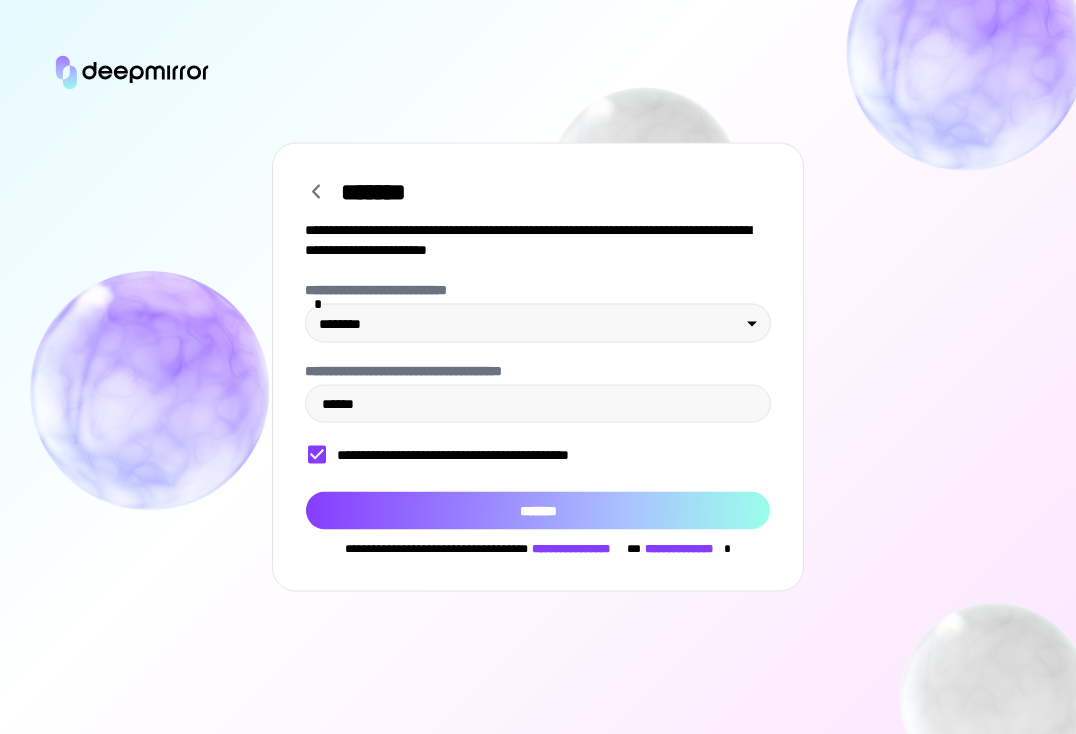 click on "*******" at bounding box center [538, 511] 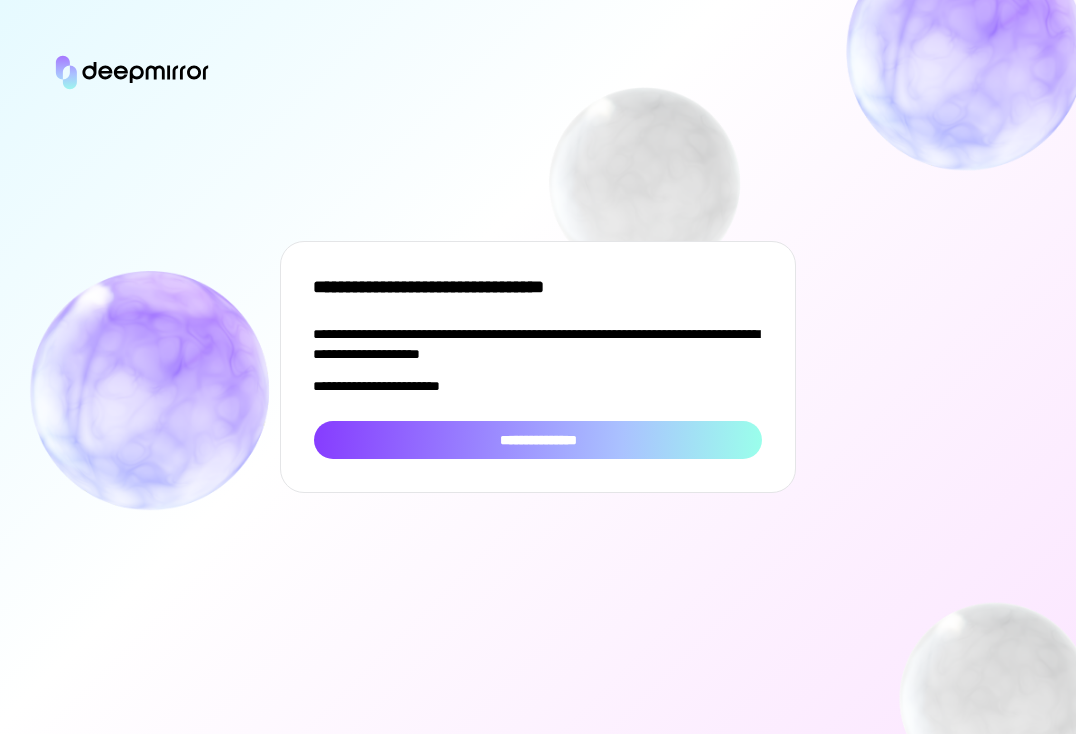 click on "**********" at bounding box center (538, 440) 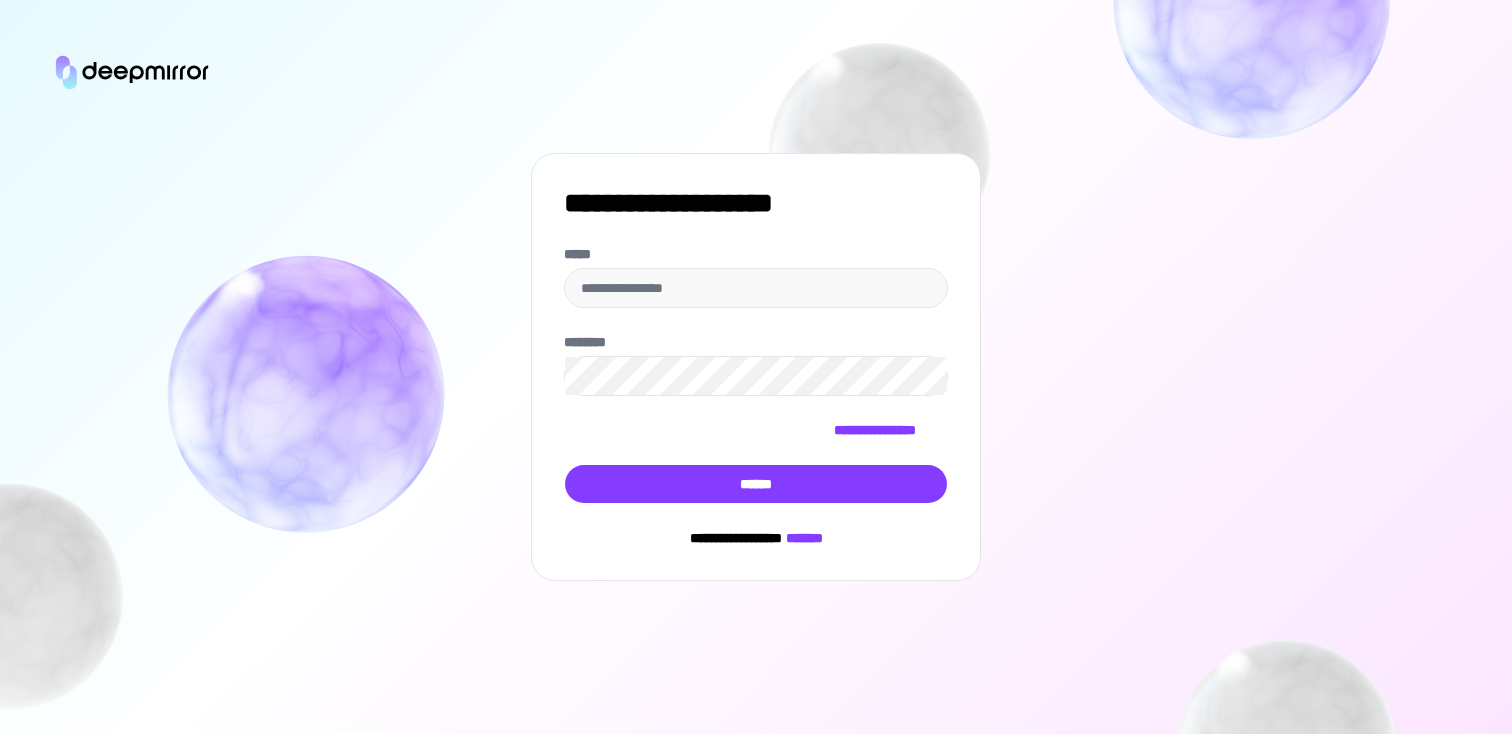 scroll, scrollTop: 0, scrollLeft: 0, axis: both 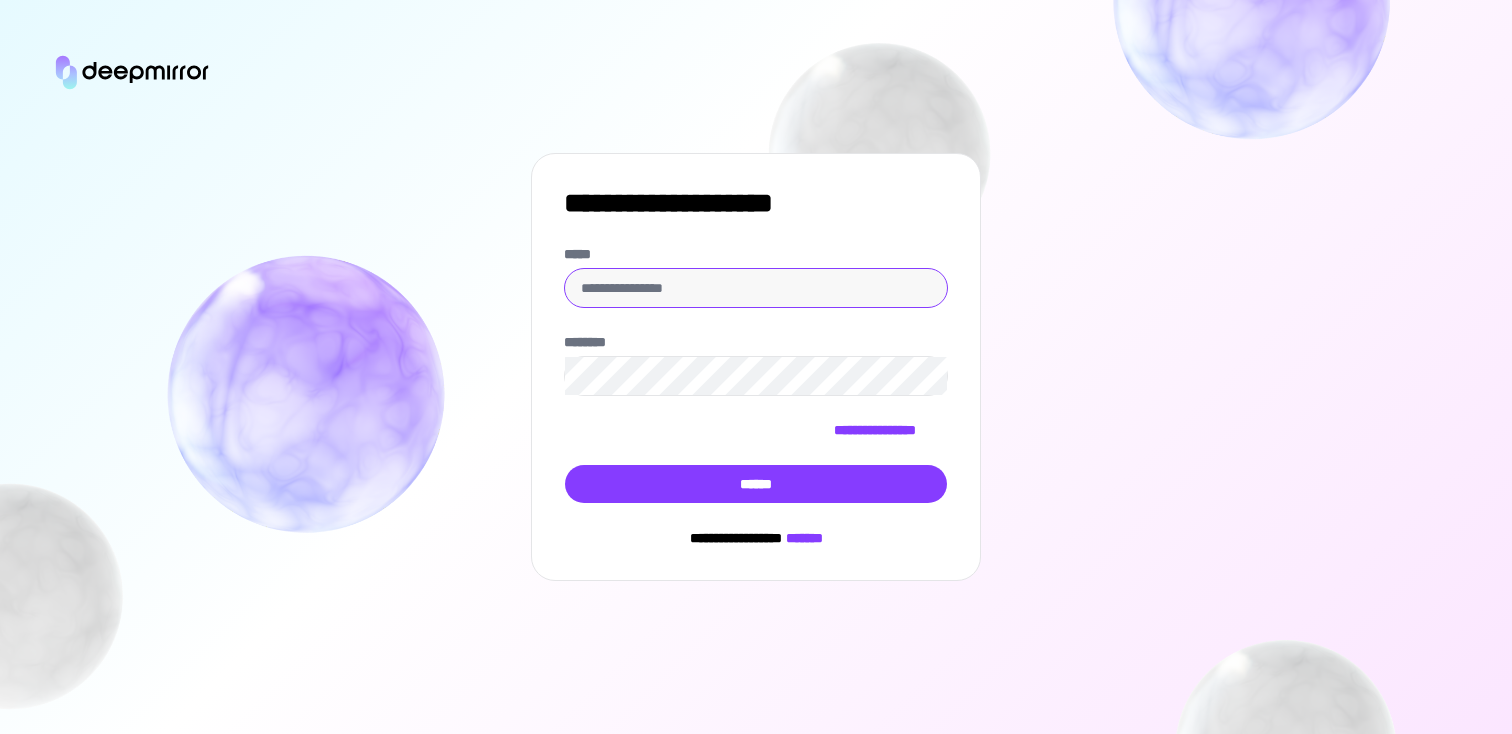 click on "*****" at bounding box center [756, 288] 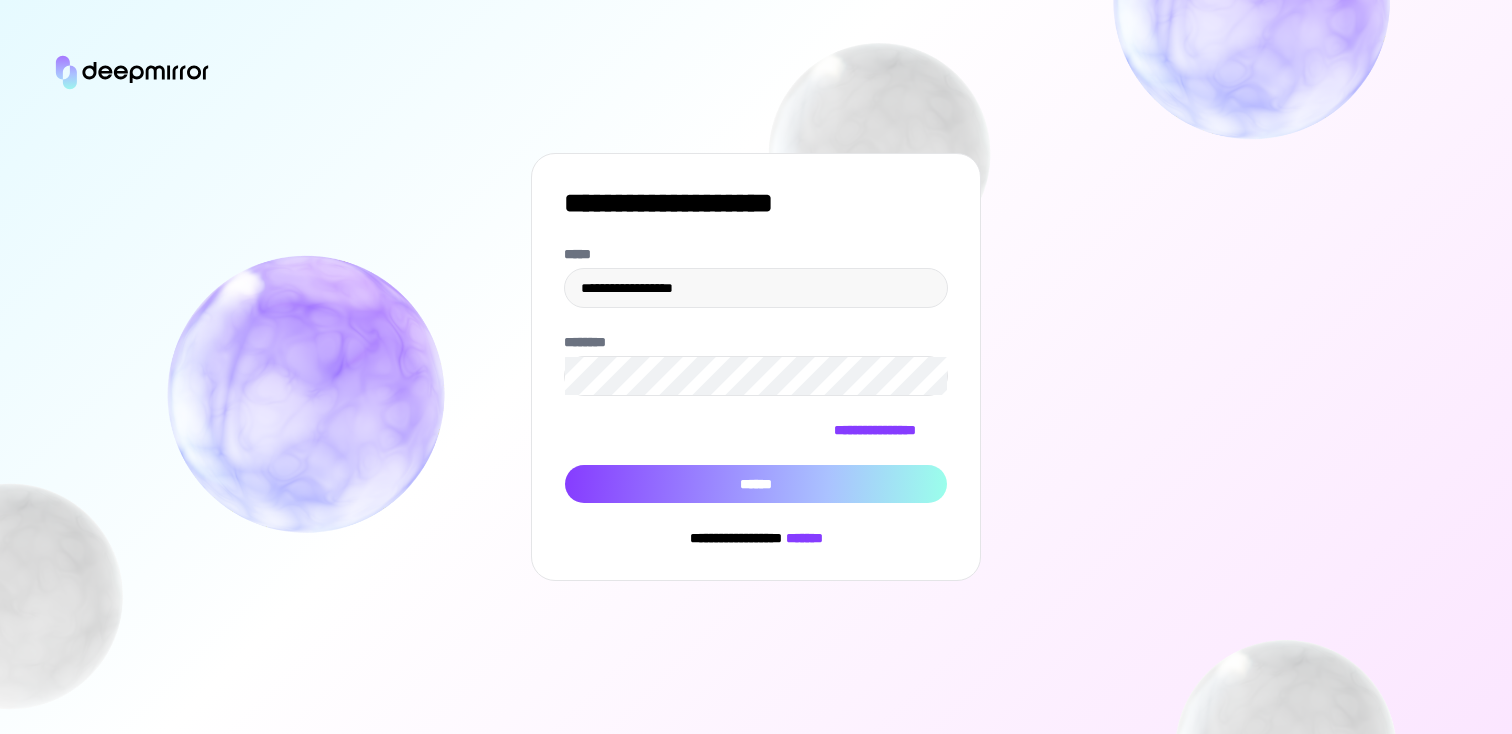 click on "******" at bounding box center (756, 484) 